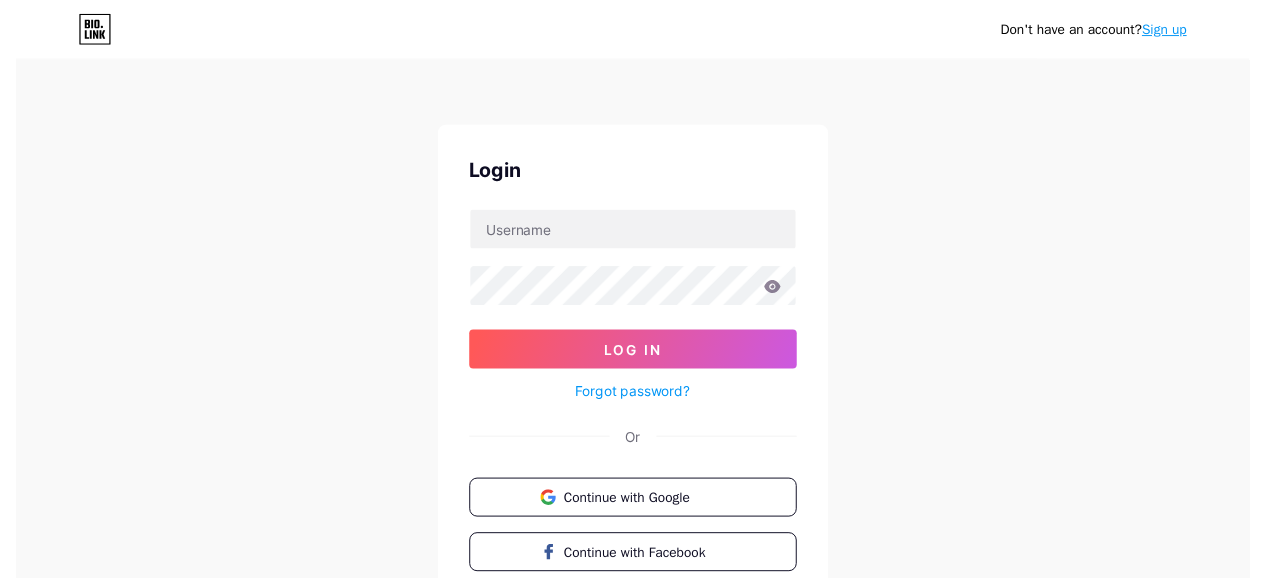 scroll, scrollTop: 0, scrollLeft: 0, axis: both 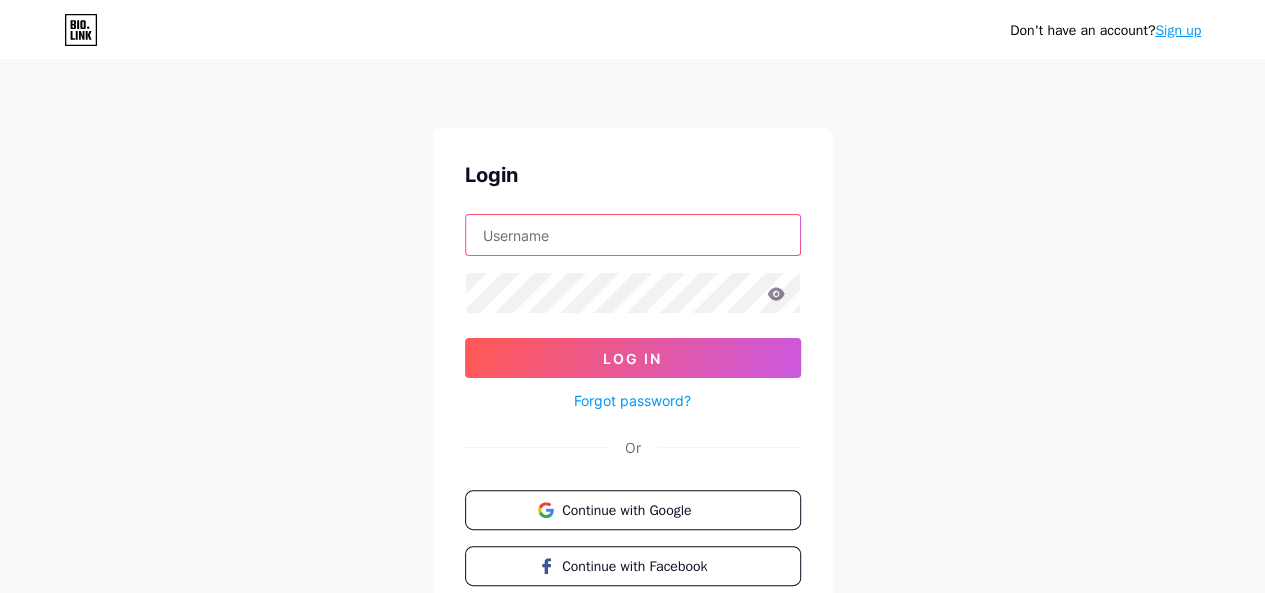 click at bounding box center [633, 235] 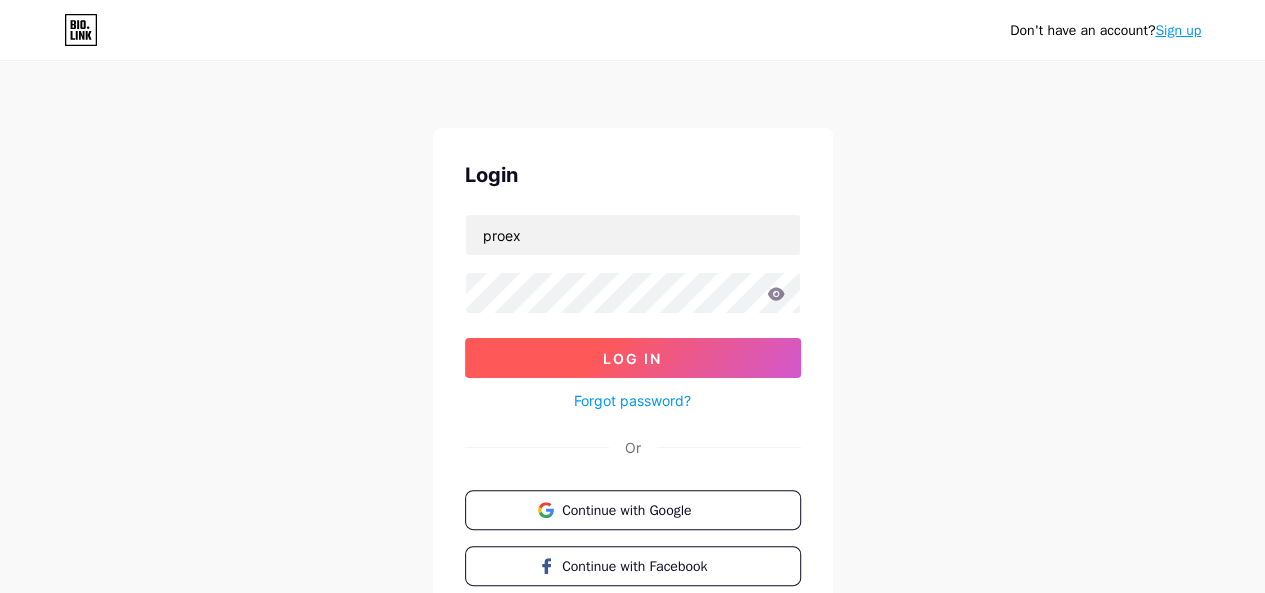 click on "Log In" at bounding box center (632, 358) 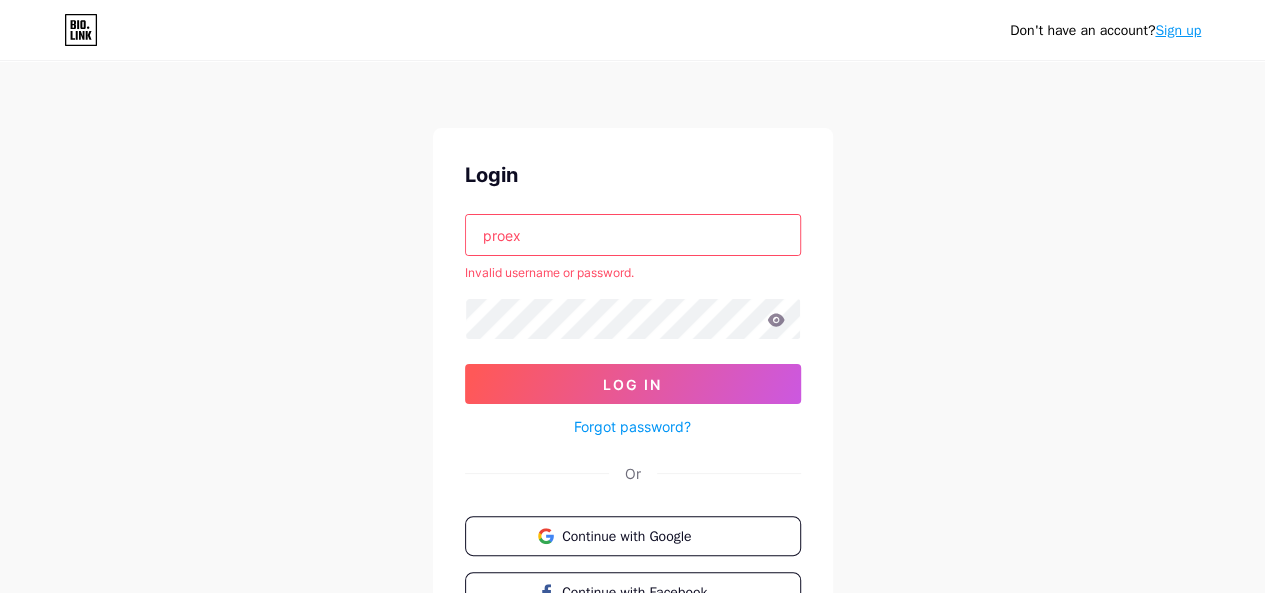 drag, startPoint x: 569, startPoint y: 241, endPoint x: 294, endPoint y: 204, distance: 277.47794 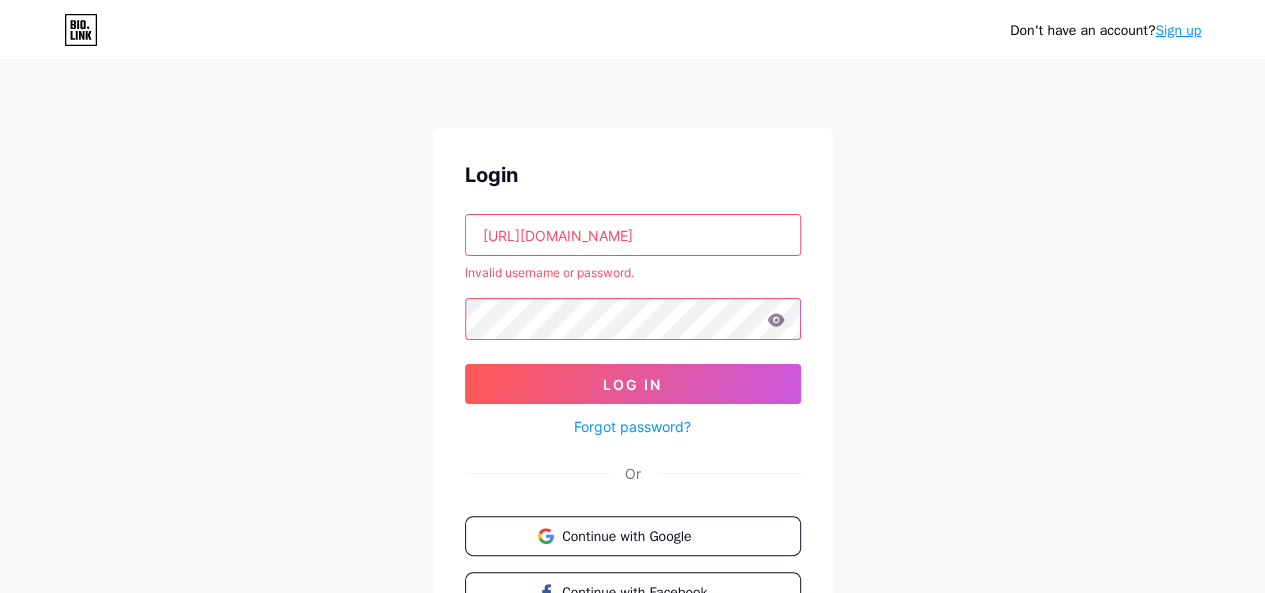click on "Don't have an account?  Sign up   Login     [URL][DOMAIN_NAME]   Invalid username or password.             Log In
Forgot password?
Or       Continue with Google     Continue with Facebook
Continue with Apple" at bounding box center (632, 382) 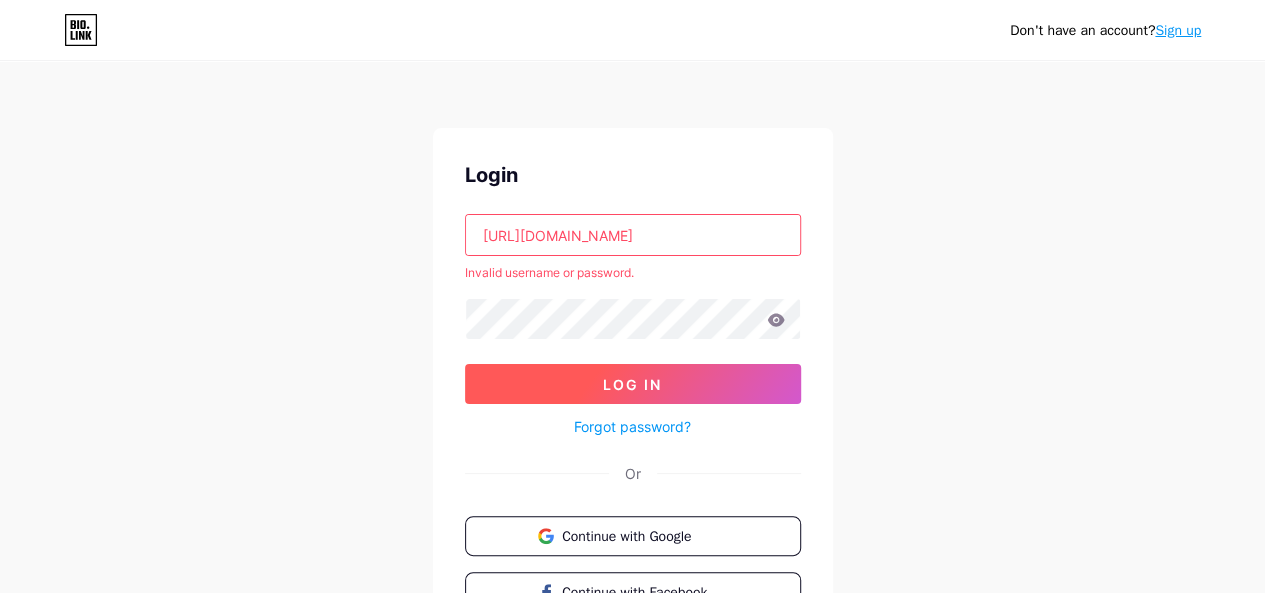 click on "Log In" at bounding box center [633, 384] 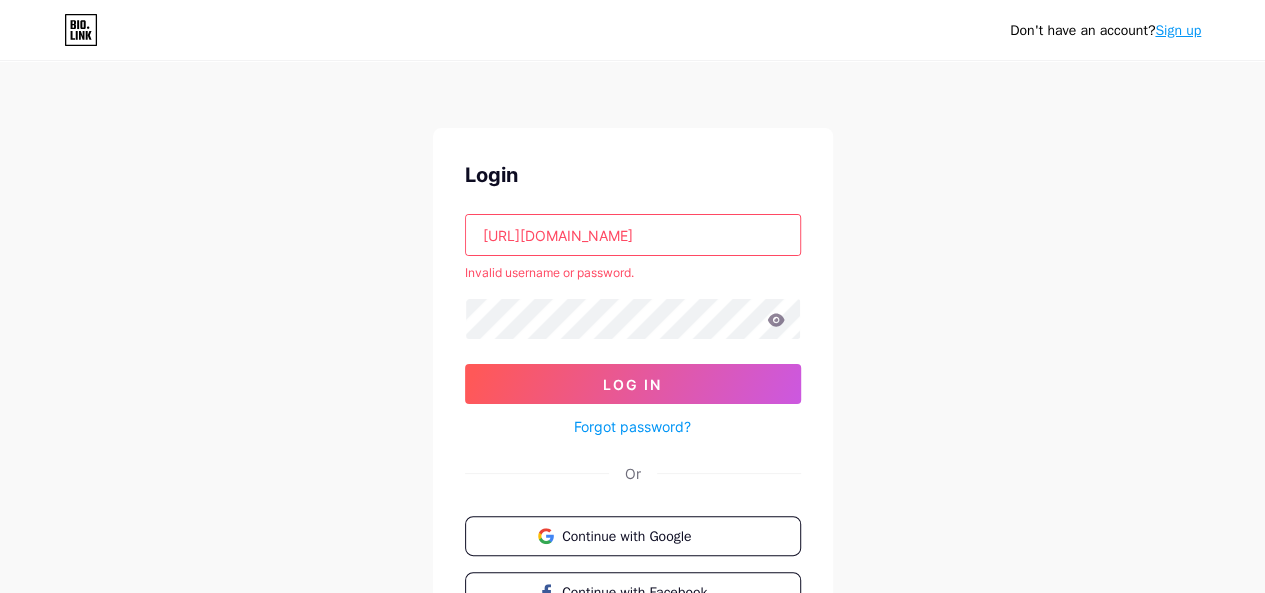 drag, startPoint x: 728, startPoint y: 230, endPoint x: 187, endPoint y: 207, distance: 541.4887 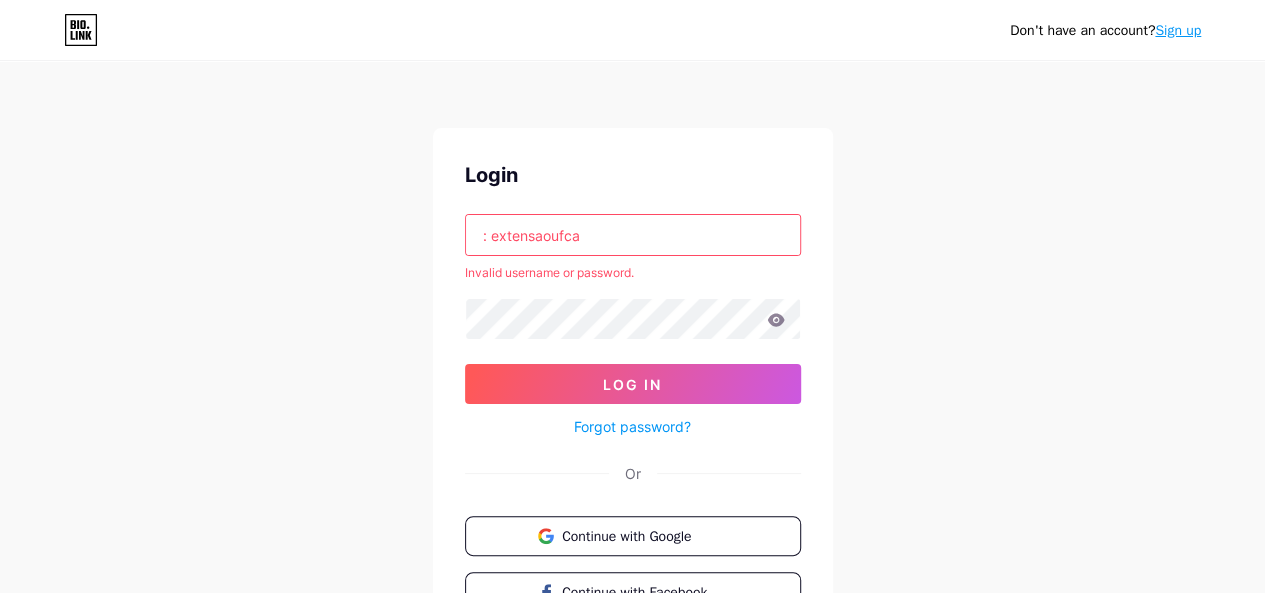 click on ": extensaoufca" at bounding box center (633, 235) 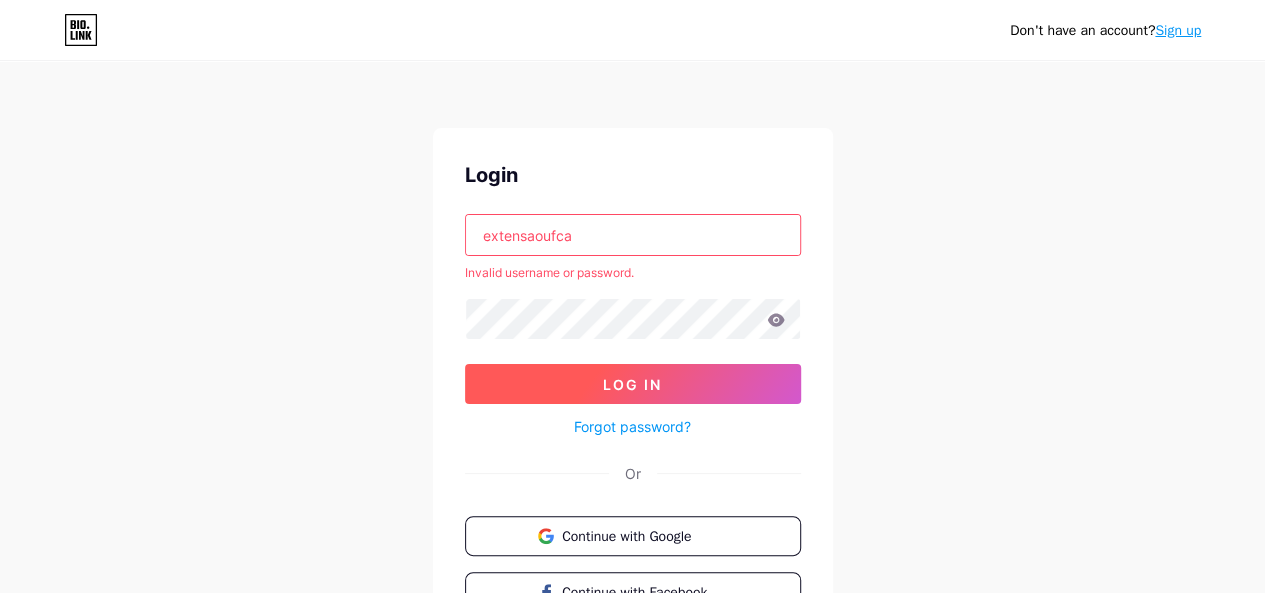 type on "extensaoufca" 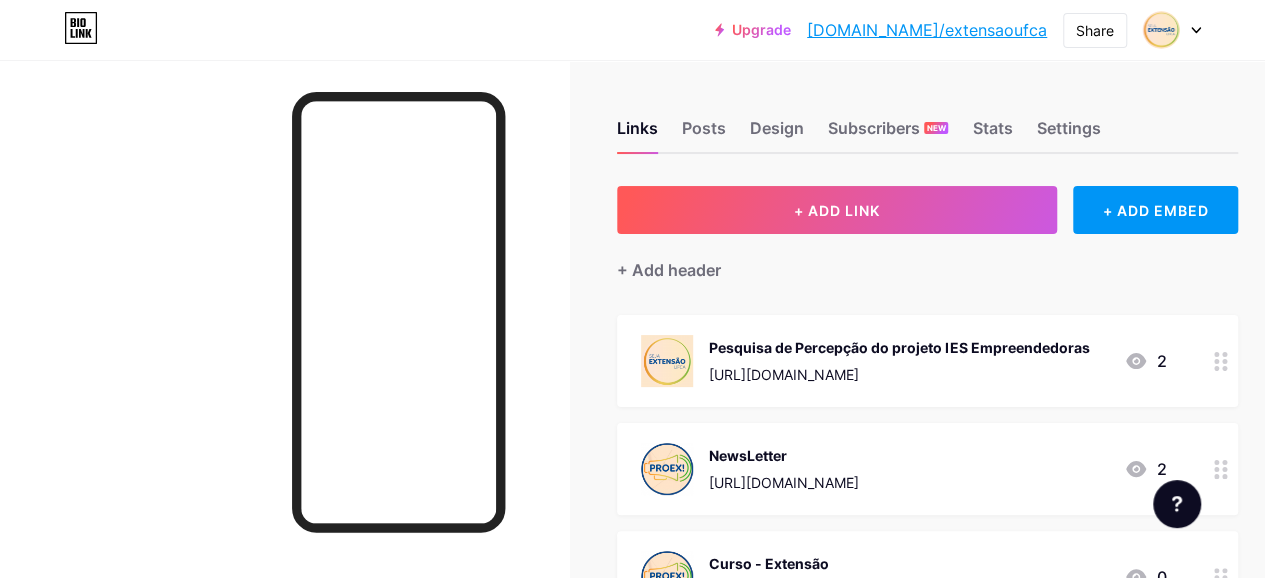 click on "NewsLetter" at bounding box center (784, 455) 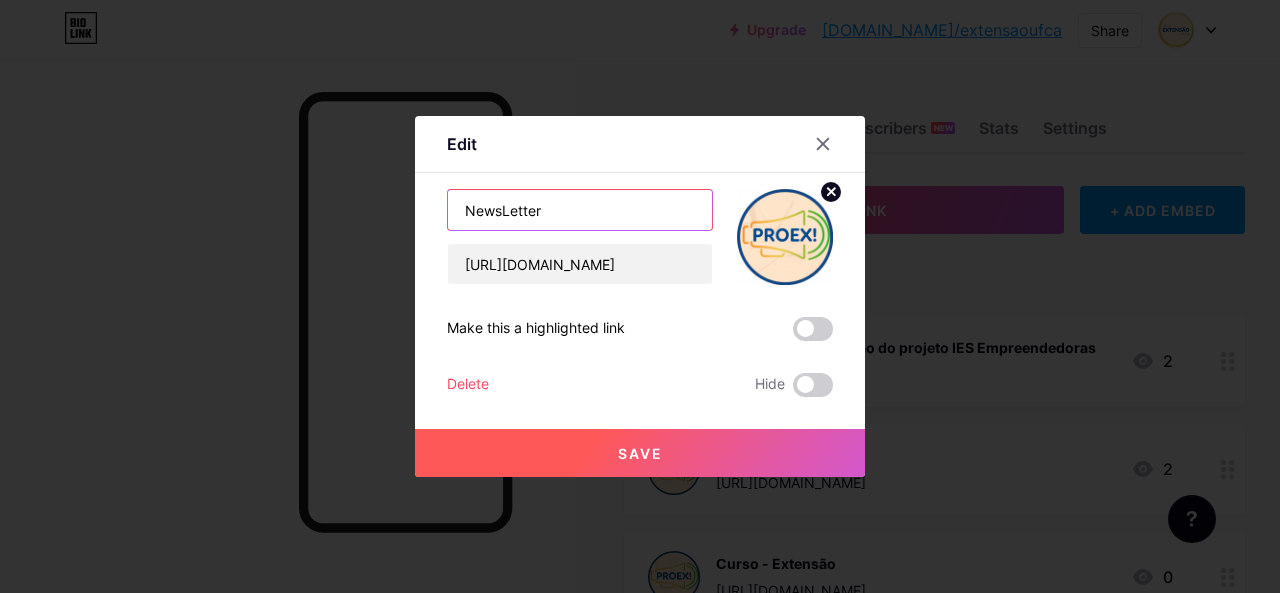 click on "NewsLetter" at bounding box center [580, 210] 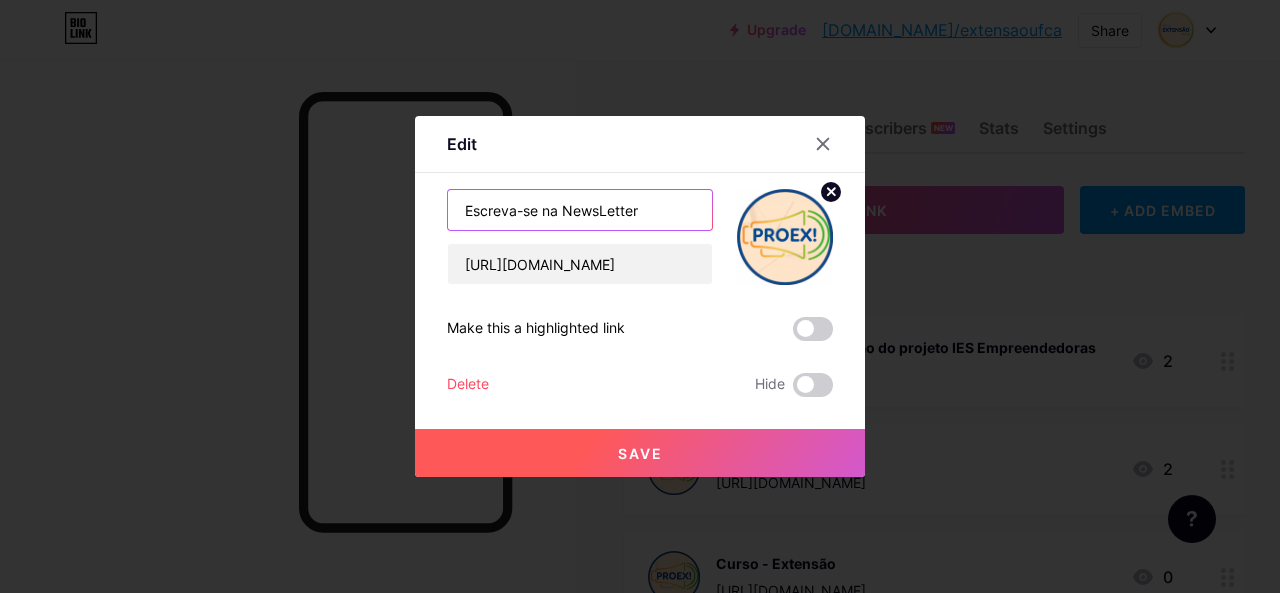 drag, startPoint x: 529, startPoint y: 208, endPoint x: 458, endPoint y: 211, distance: 71.063354 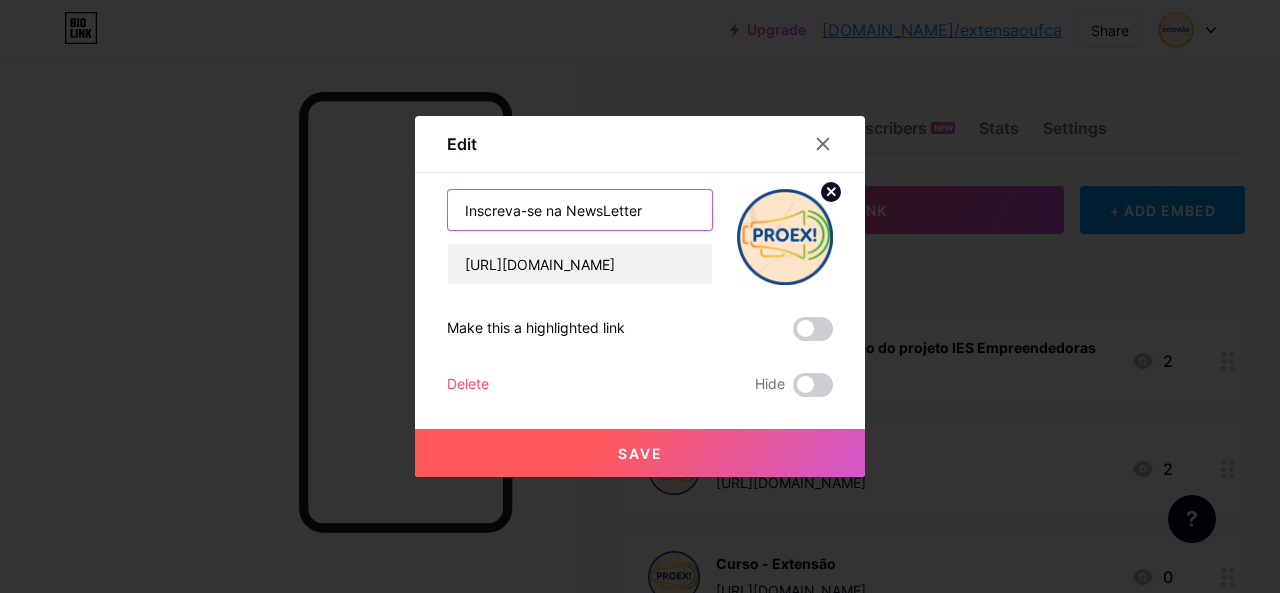 type on "Inscreva-se na NewsLetter" 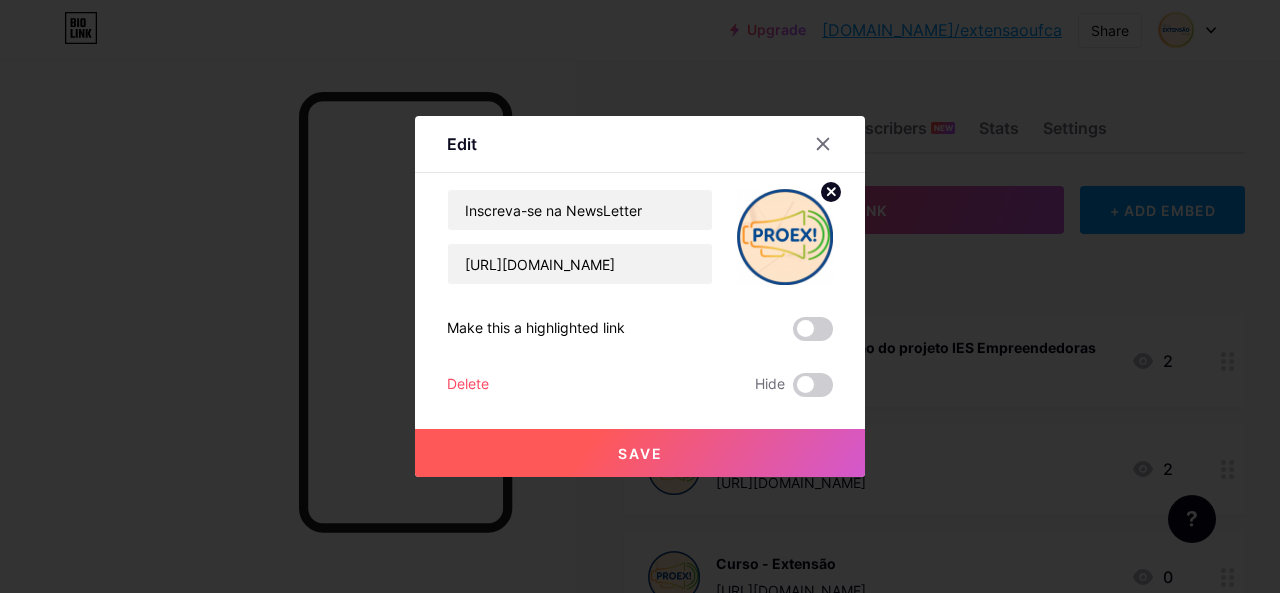 click on "Save" at bounding box center (640, 453) 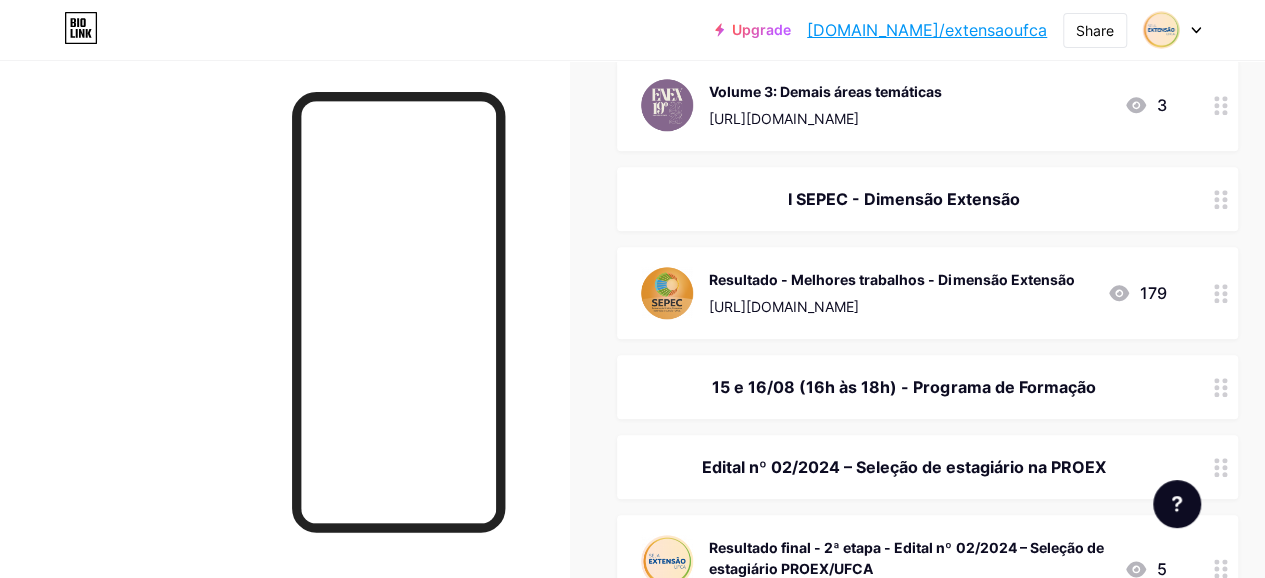 scroll, scrollTop: 1200, scrollLeft: 0, axis: vertical 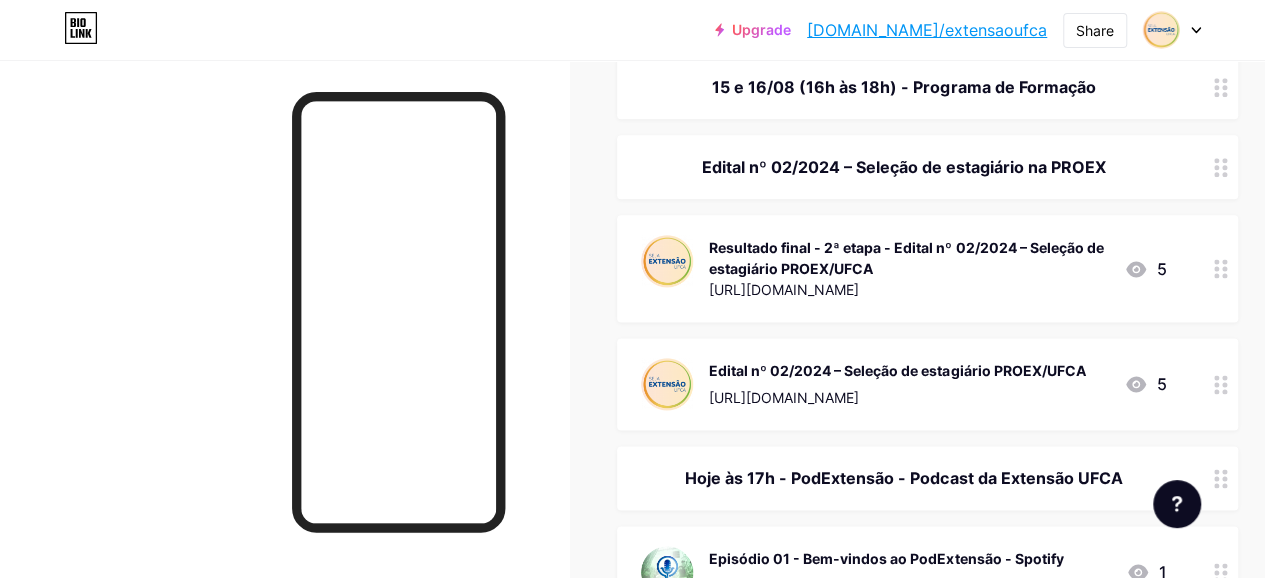 click at bounding box center (667, 261) 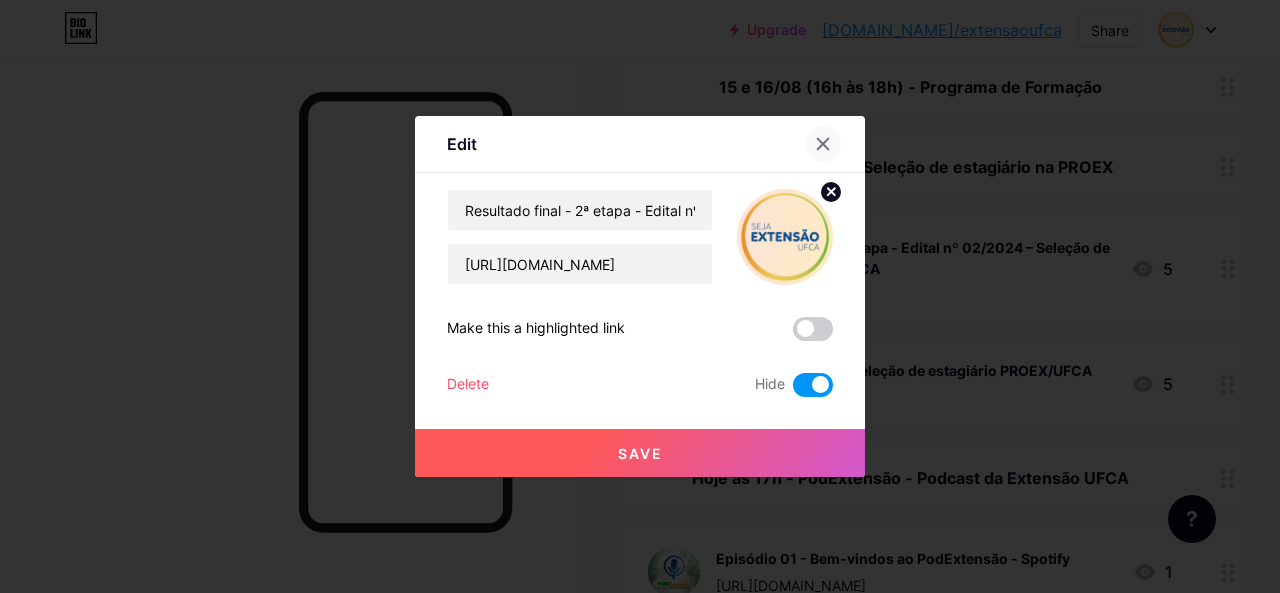 click at bounding box center (823, 144) 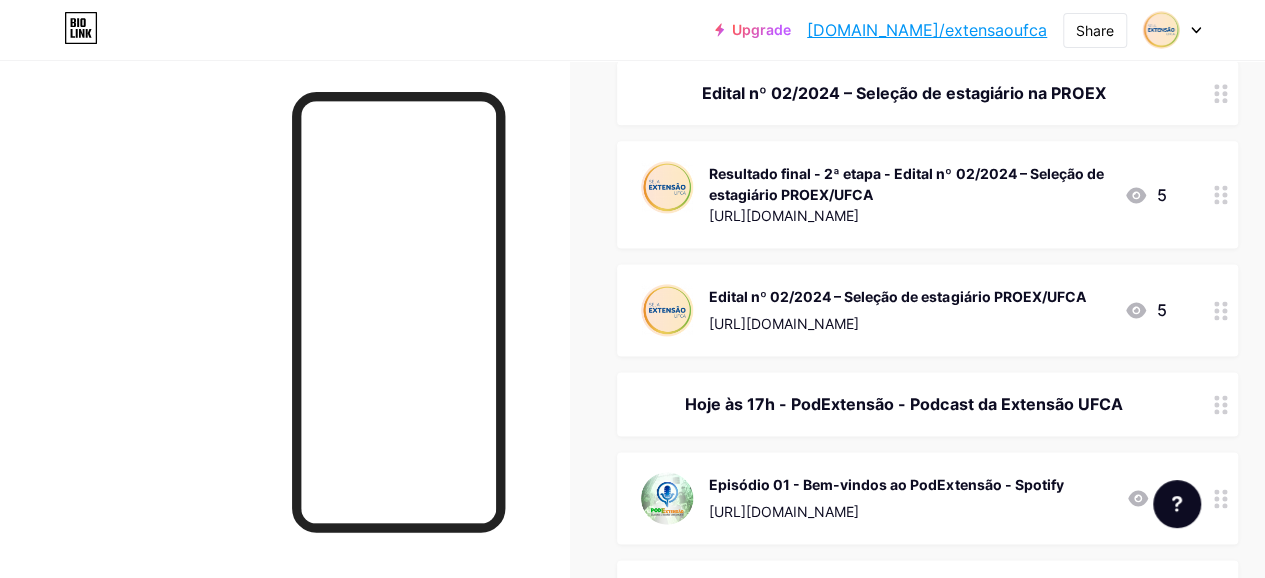 scroll, scrollTop: 1200, scrollLeft: 0, axis: vertical 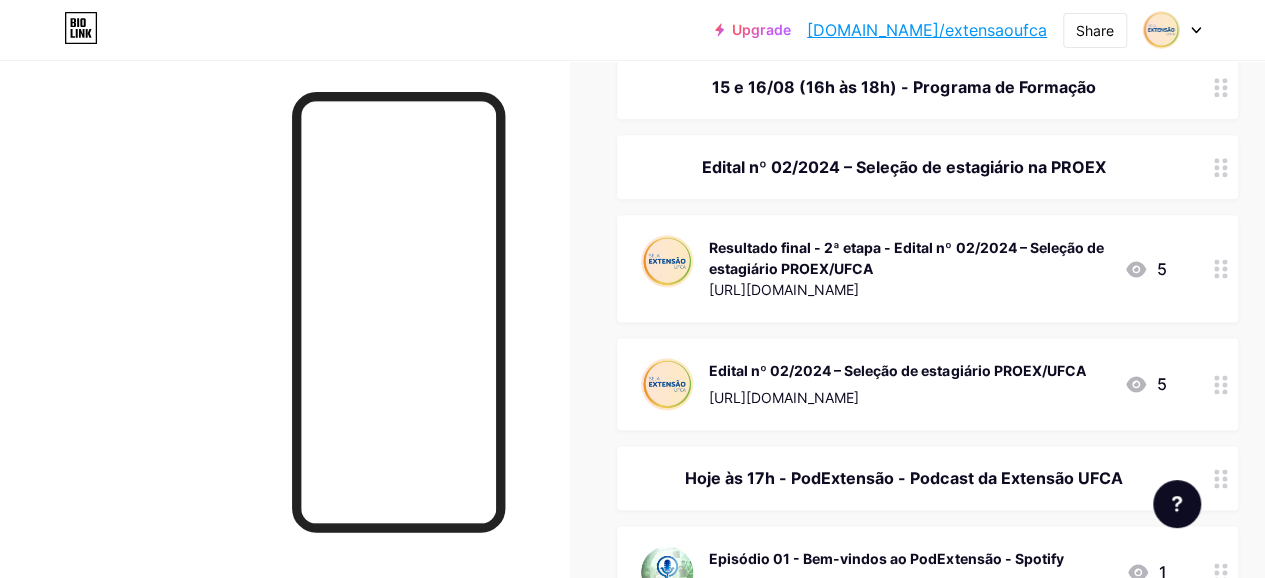 click on "Edital nº 02/2024 – Seleção de estagiário PROEX/UFCA" at bounding box center (897, 370) 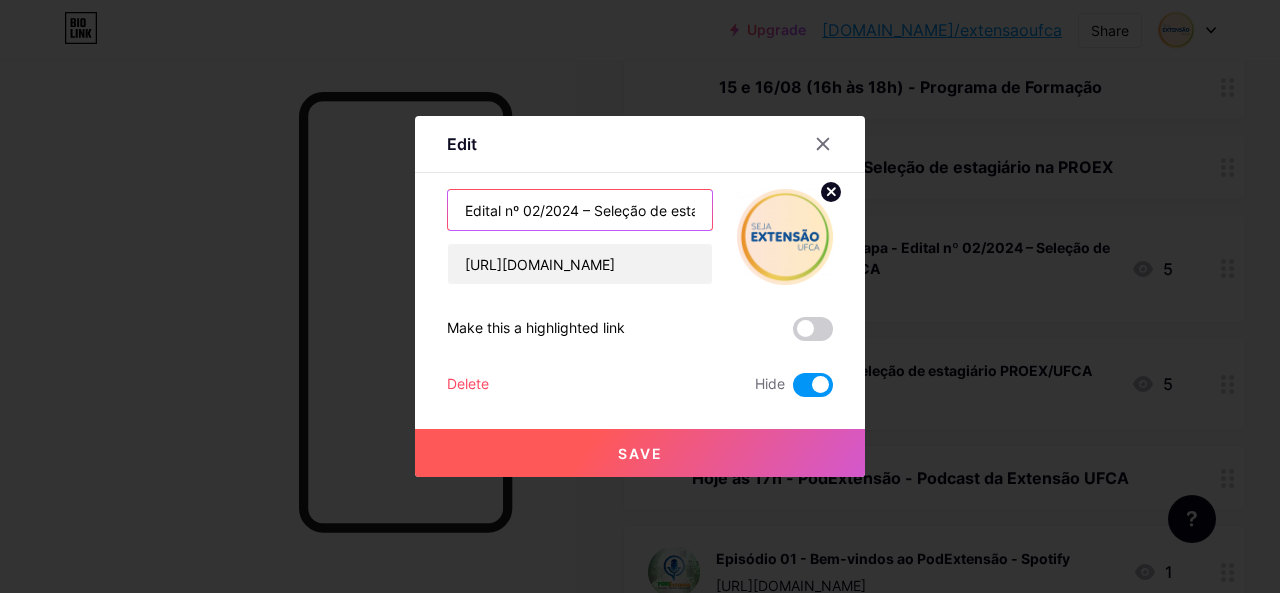 click on "Edital nº 02/2024 – Seleção de estagiário PROEX/UFCA" at bounding box center (580, 210) 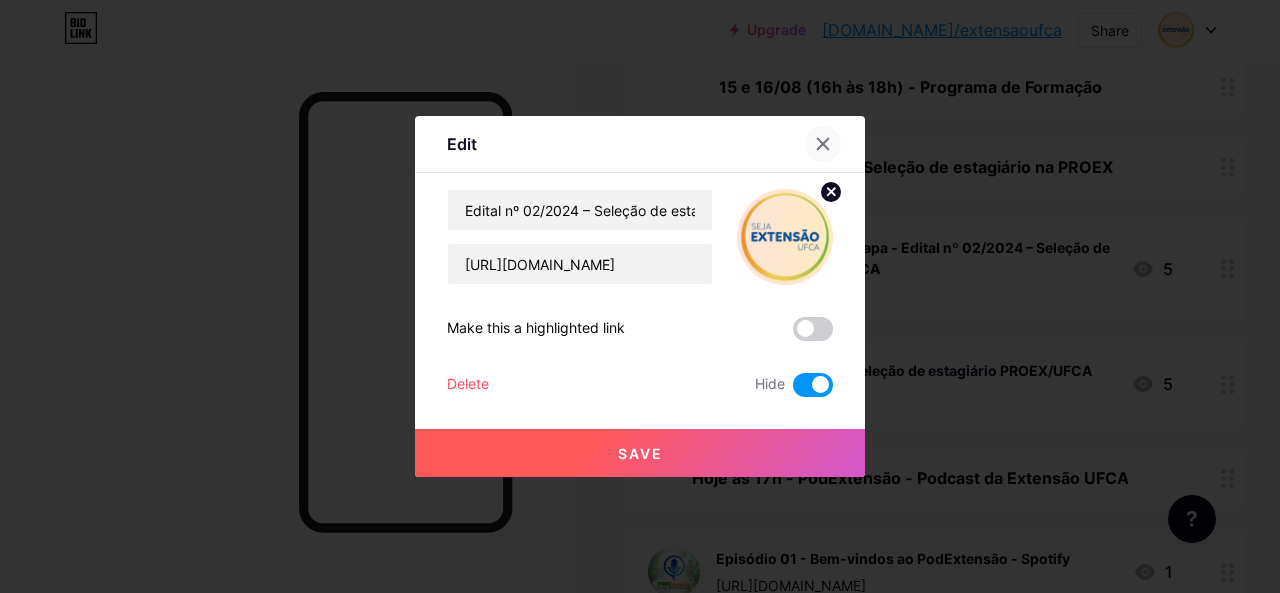click 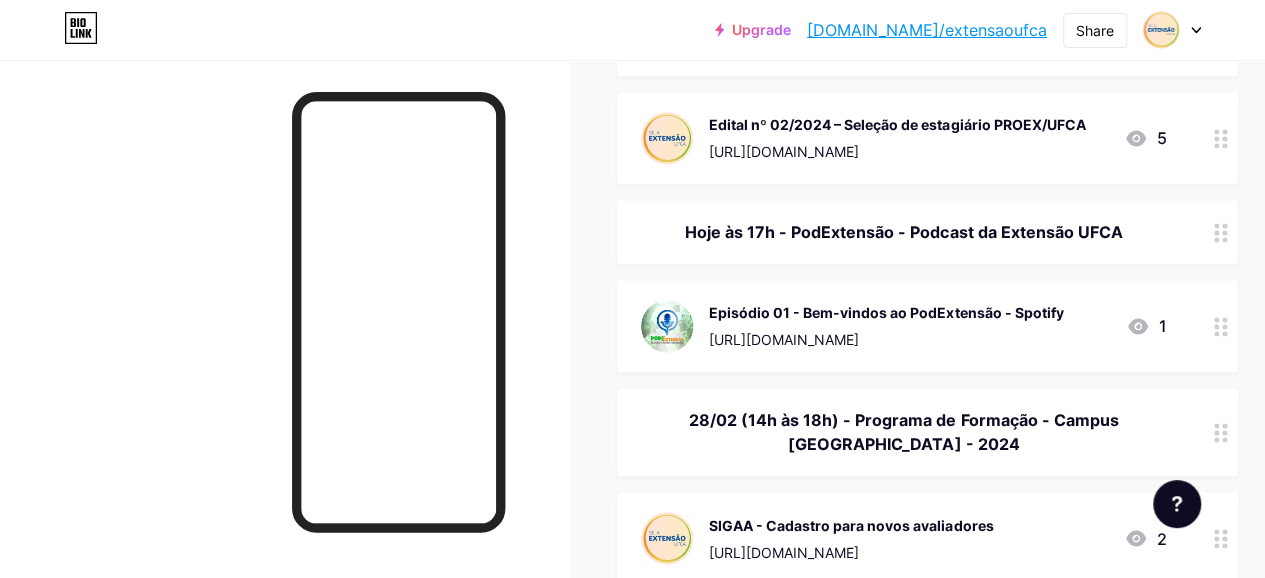scroll, scrollTop: 1400, scrollLeft: 0, axis: vertical 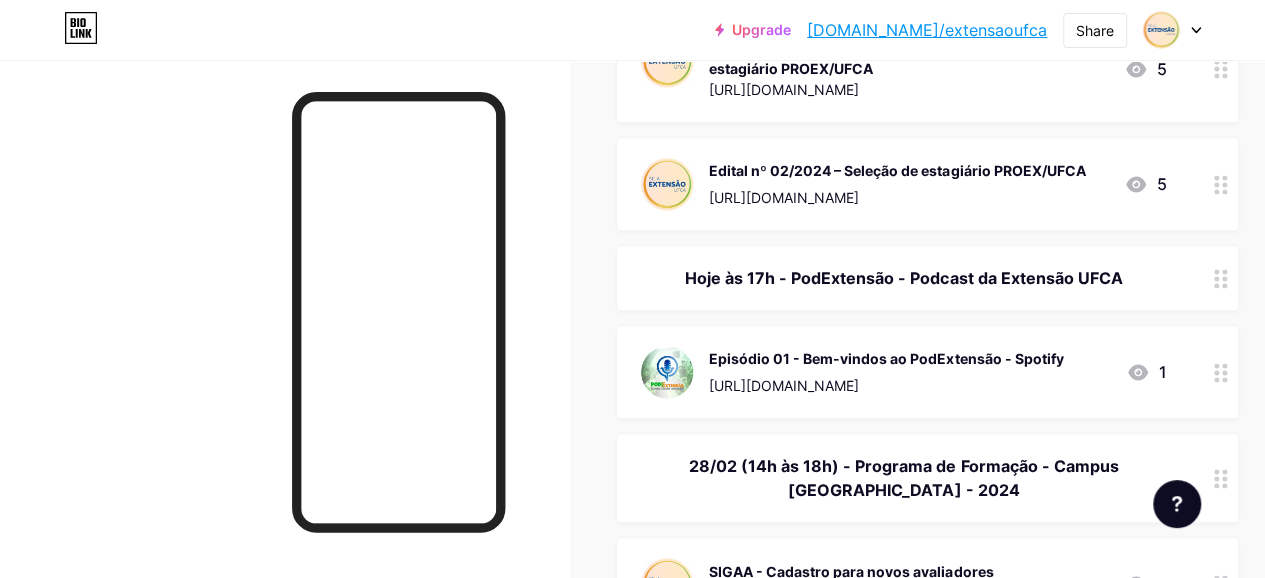 click on "[URL][DOMAIN_NAME]" at bounding box center (886, 385) 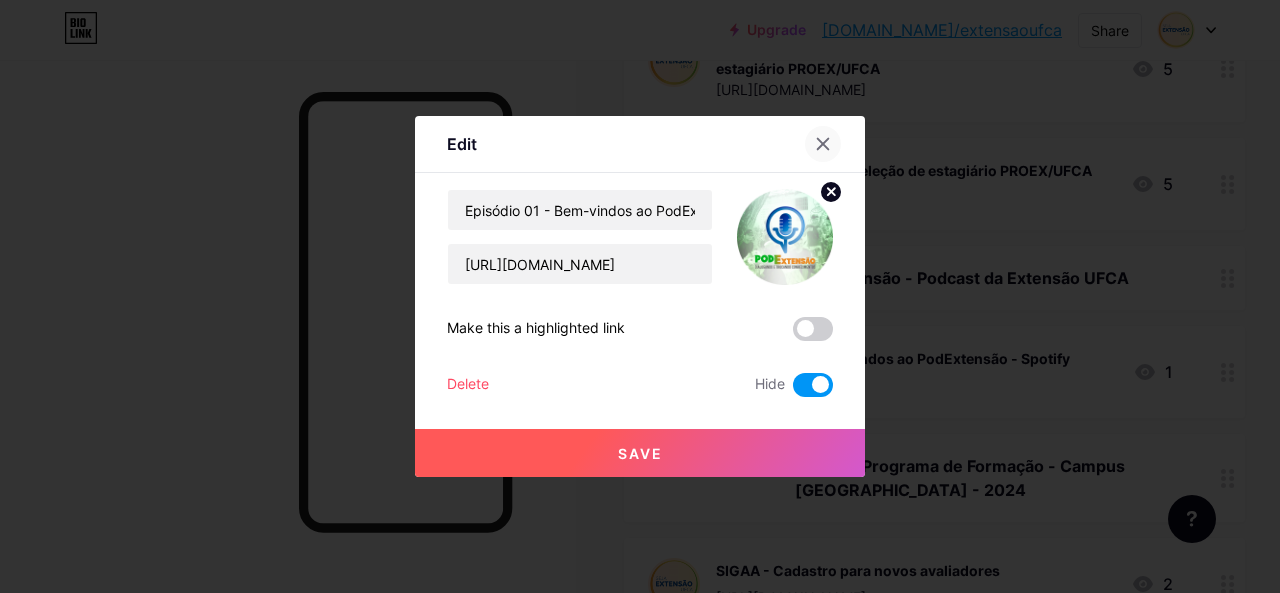 click at bounding box center [823, 144] 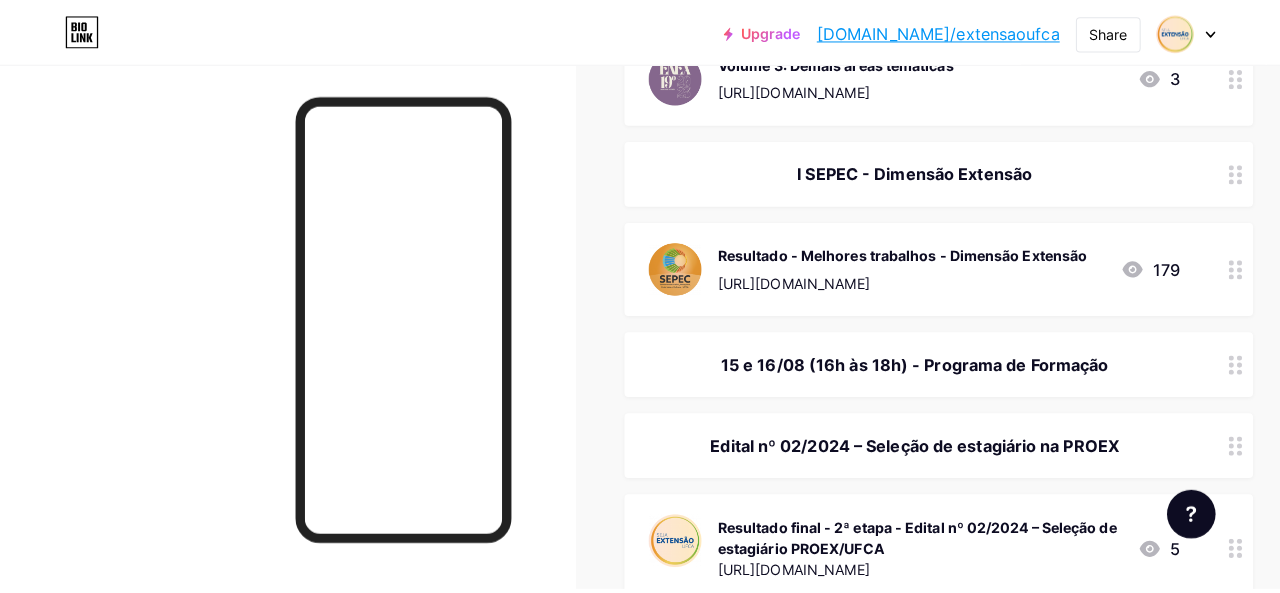 scroll, scrollTop: 900, scrollLeft: 0, axis: vertical 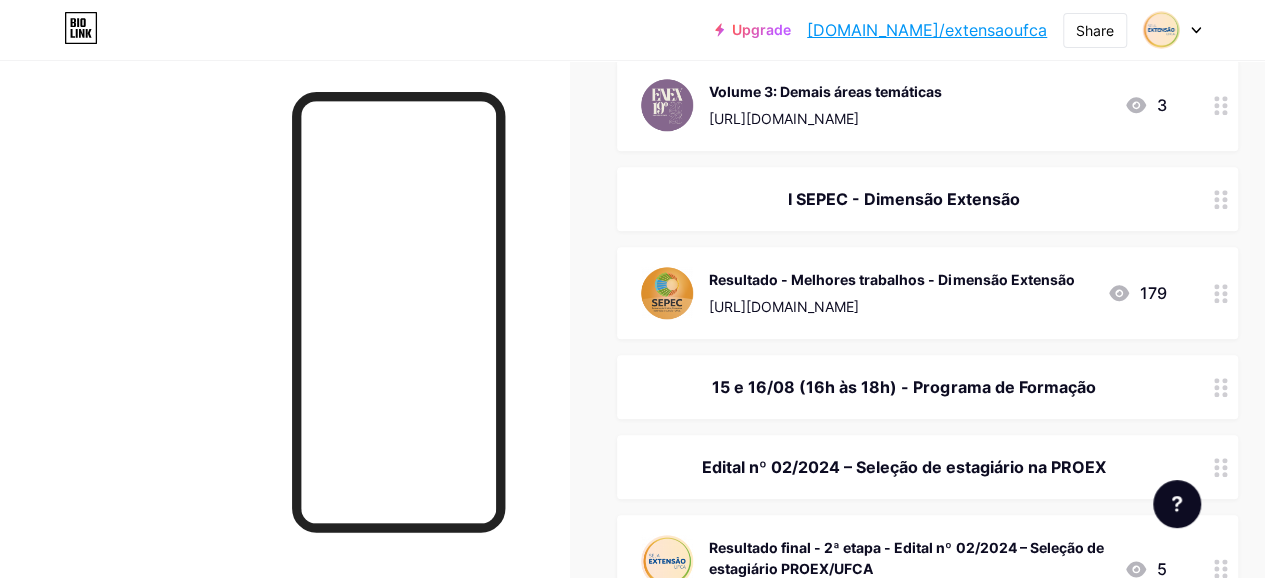 click on "[URL][DOMAIN_NAME]" at bounding box center (891, 306) 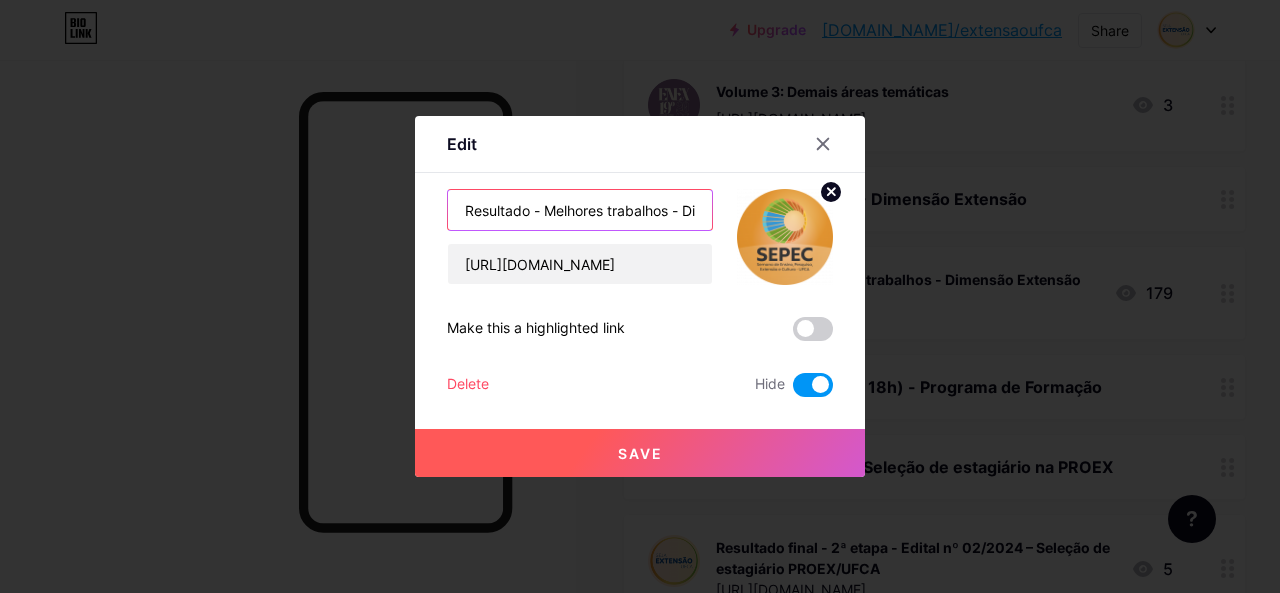 scroll, scrollTop: 0, scrollLeft: 120, axis: horizontal 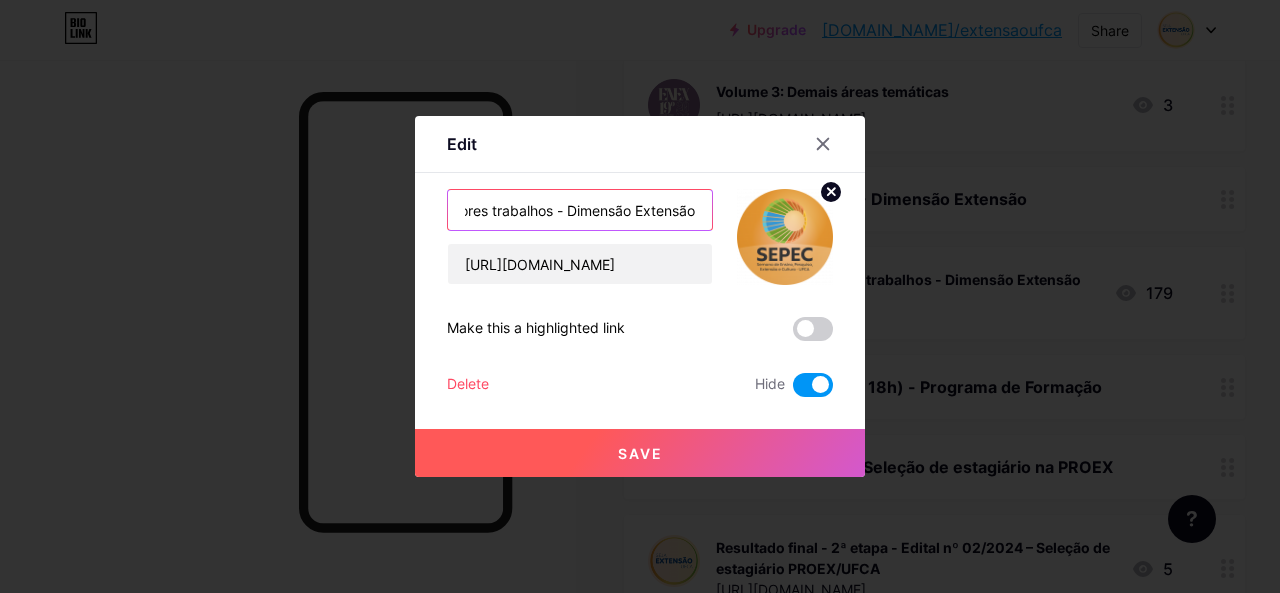 drag, startPoint x: 463, startPoint y: 215, endPoint x: 744, endPoint y: 223, distance: 281.11386 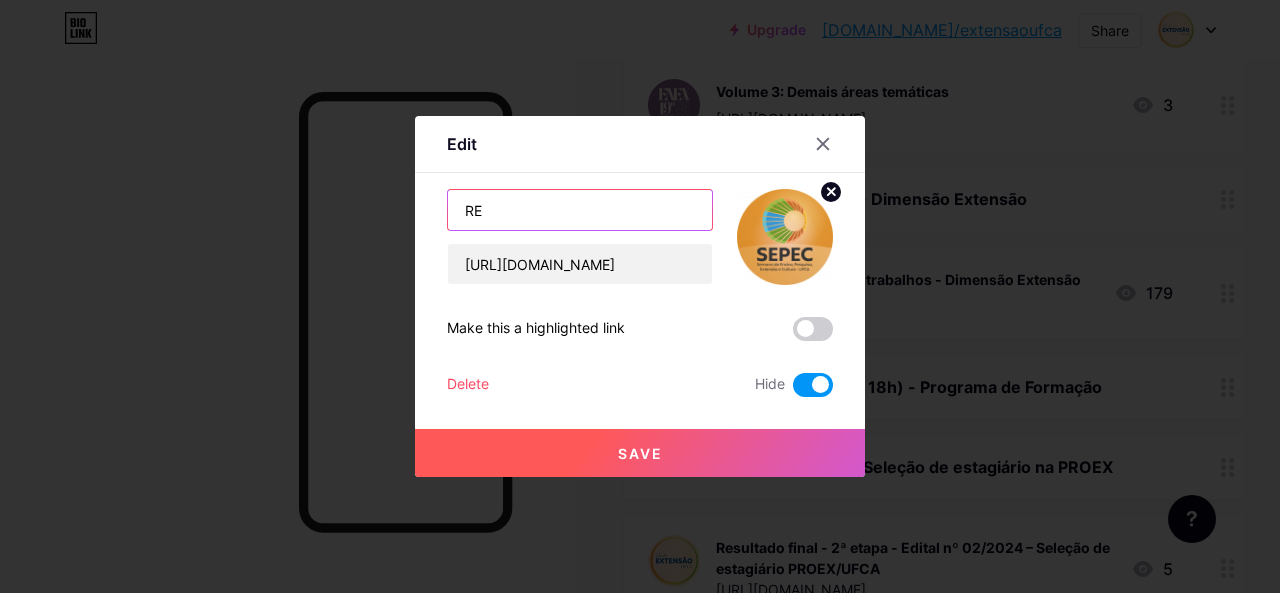 scroll, scrollTop: 0, scrollLeft: 0, axis: both 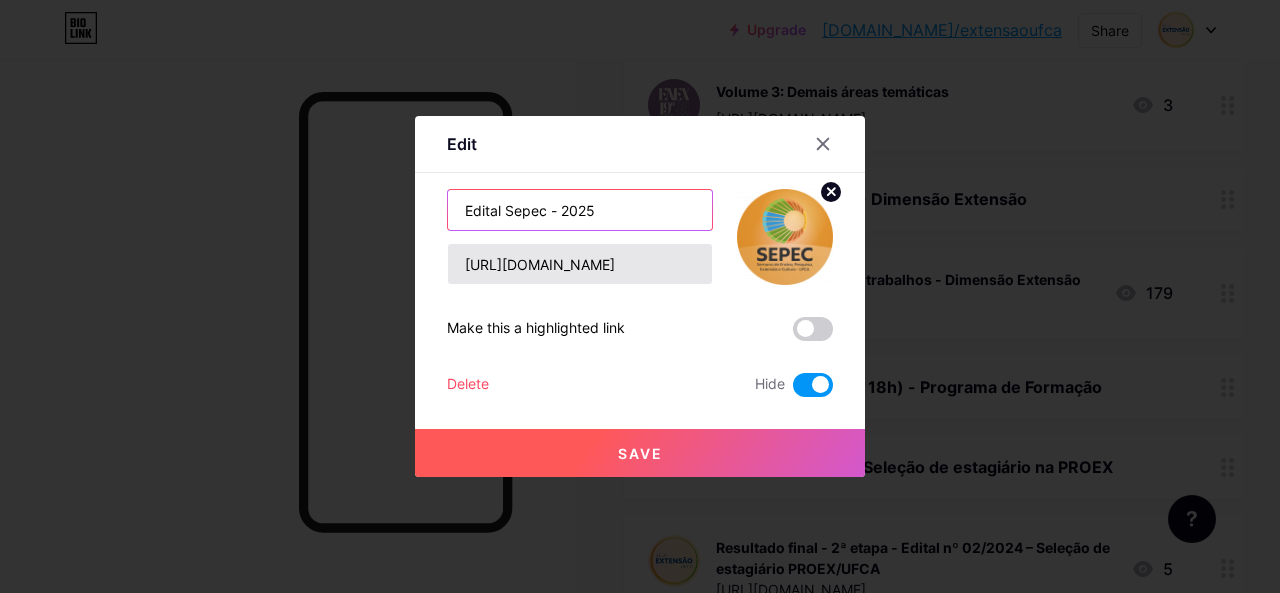 type on "Edital Sepec - 2025" 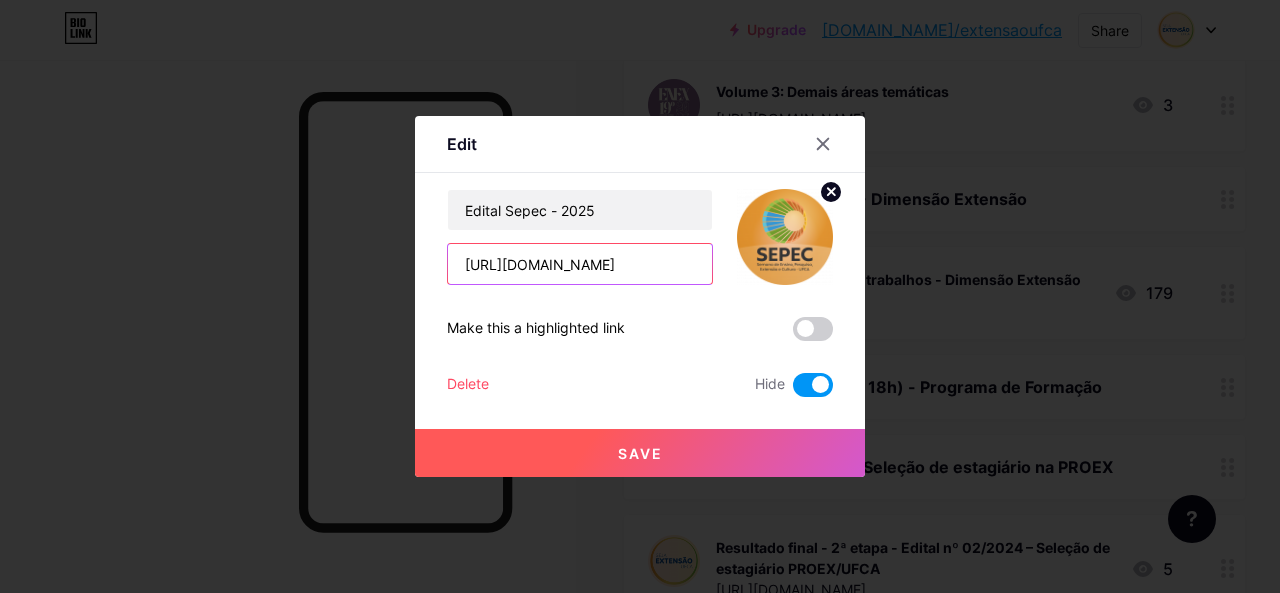 click on "[URL][DOMAIN_NAME]" at bounding box center [580, 264] 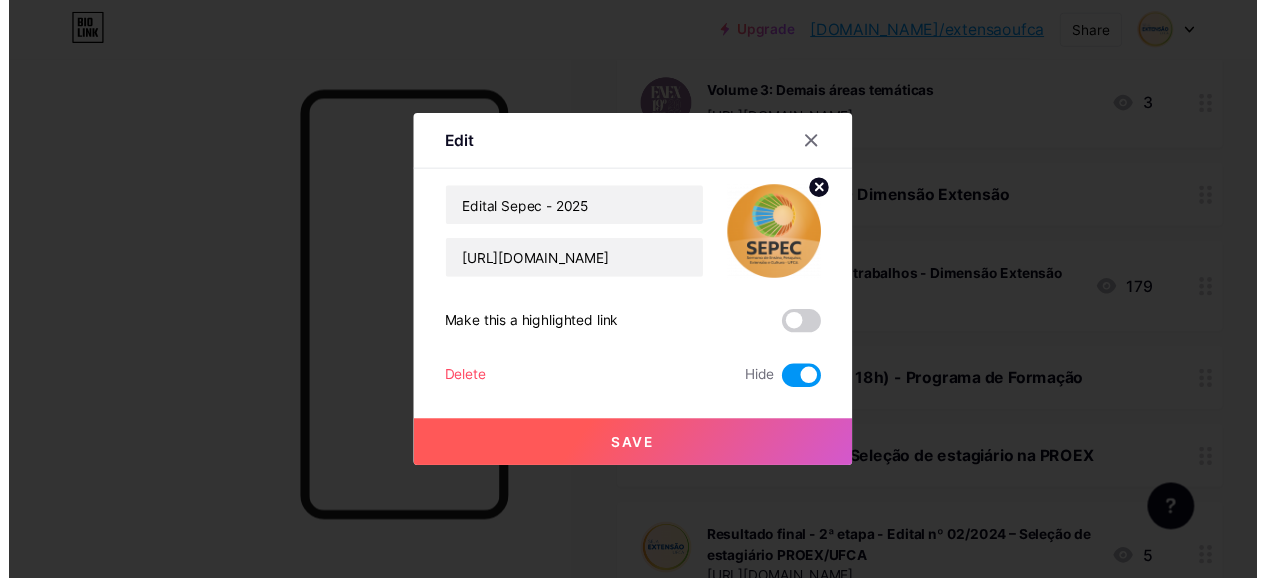 scroll, scrollTop: 0, scrollLeft: 0, axis: both 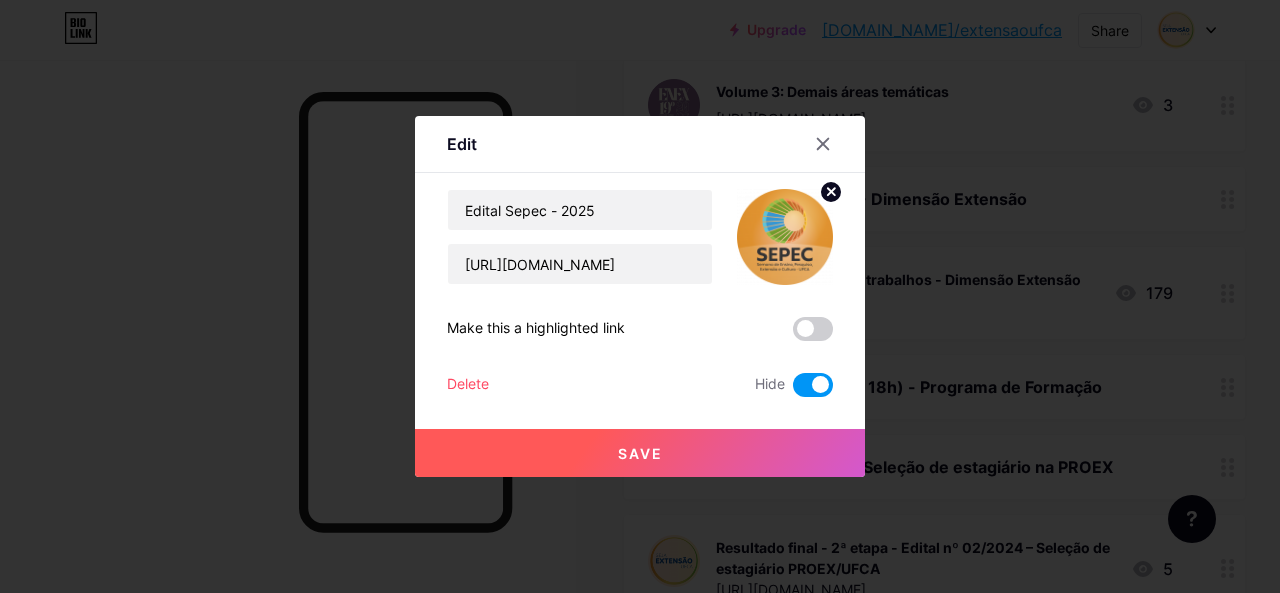 click on "Delete
Hide" at bounding box center [640, 385] 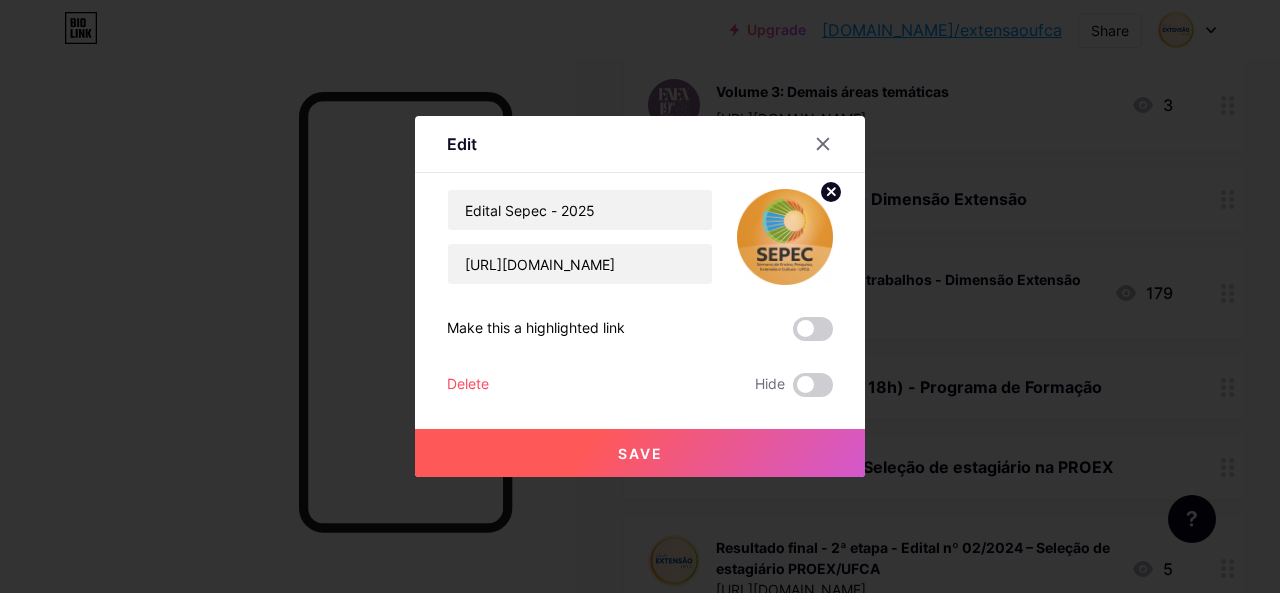 click on "Save" at bounding box center (640, 453) 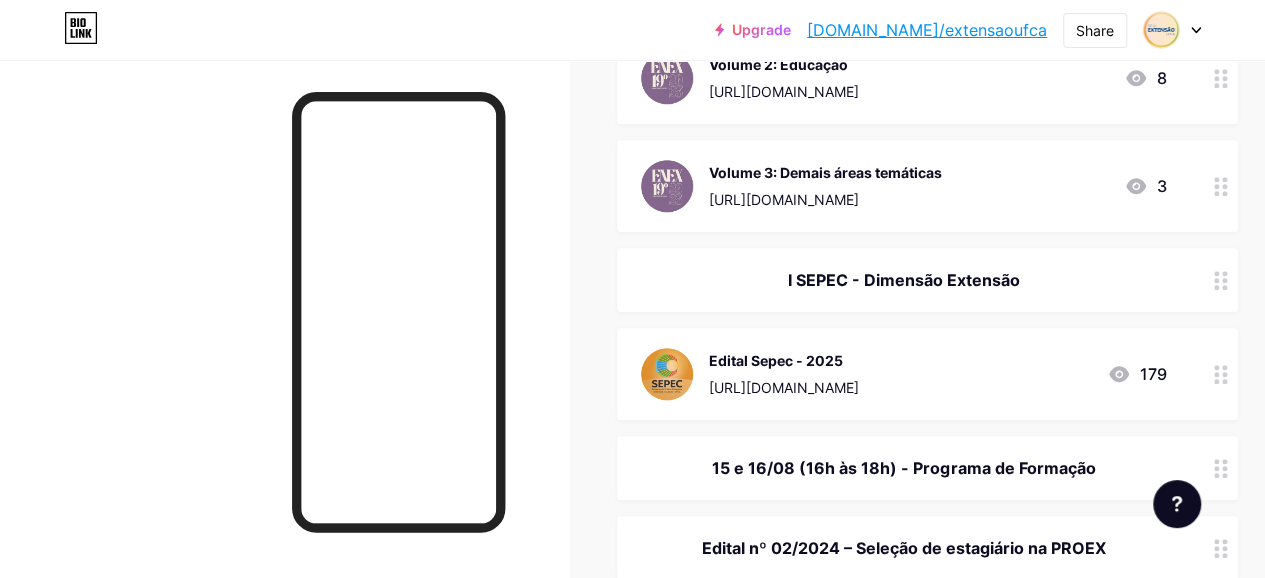 scroll, scrollTop: 800, scrollLeft: 0, axis: vertical 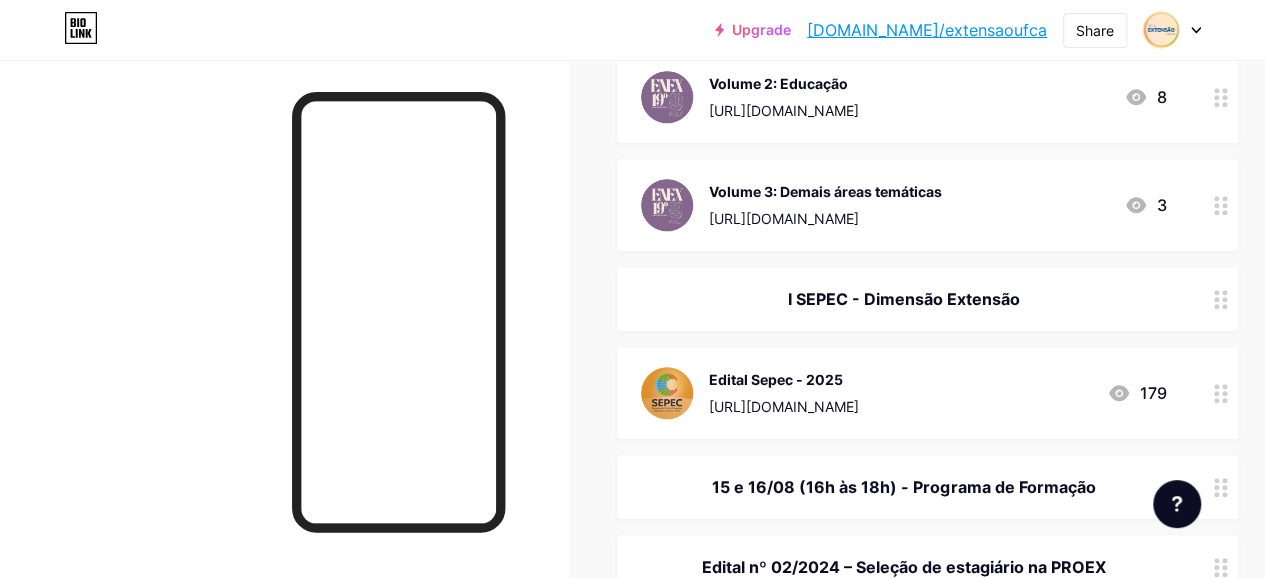 click on "I SEPEC - Dimensão Extensão" at bounding box center (903, 299) 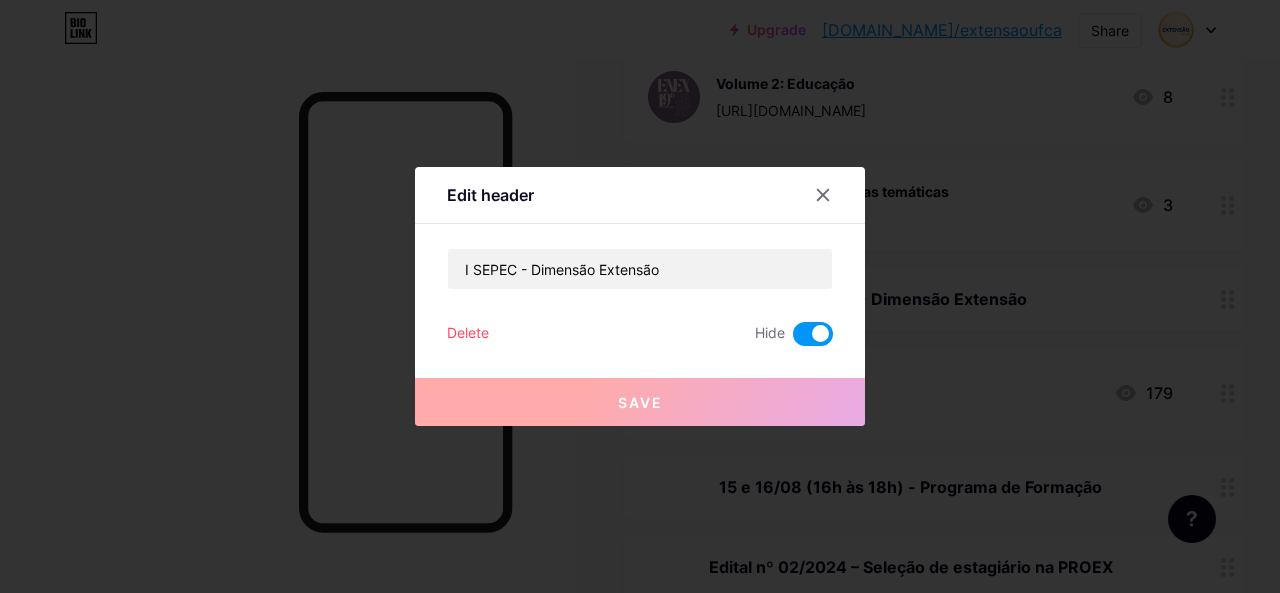 click at bounding box center (813, 334) 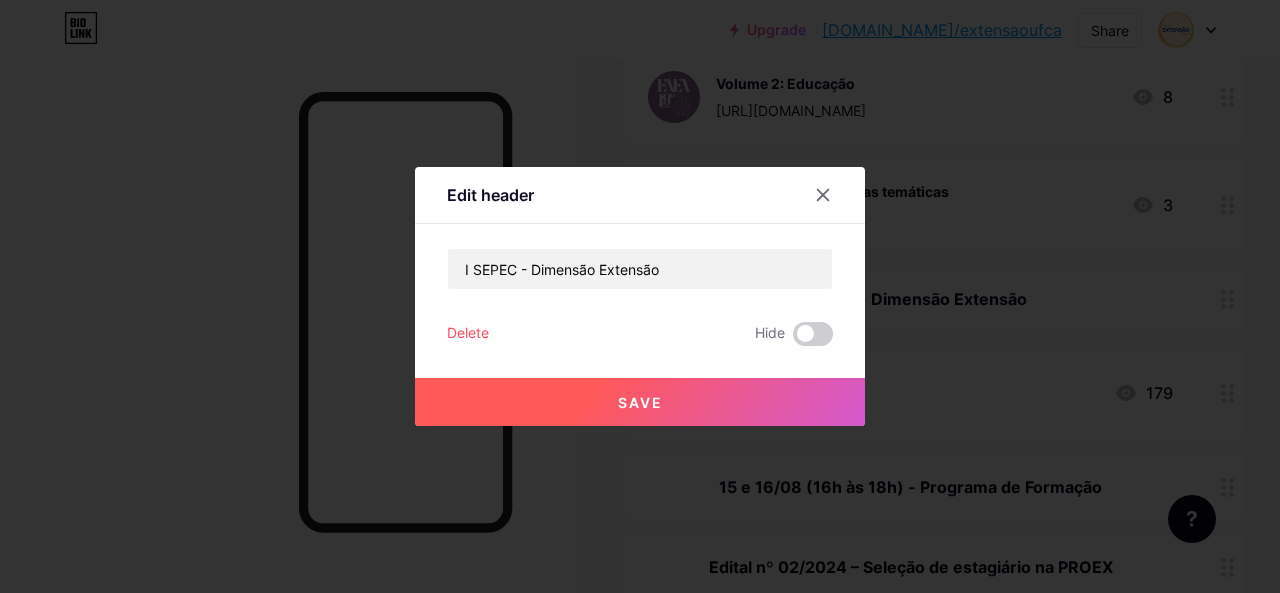 click on "Save" at bounding box center (640, 402) 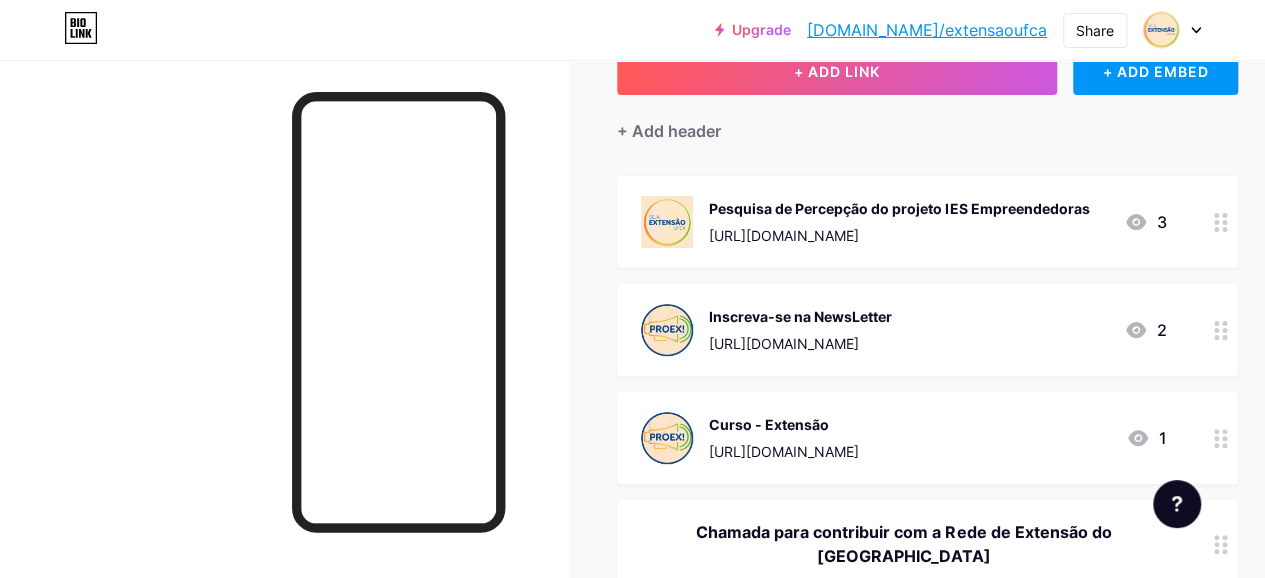 scroll, scrollTop: 100, scrollLeft: 0, axis: vertical 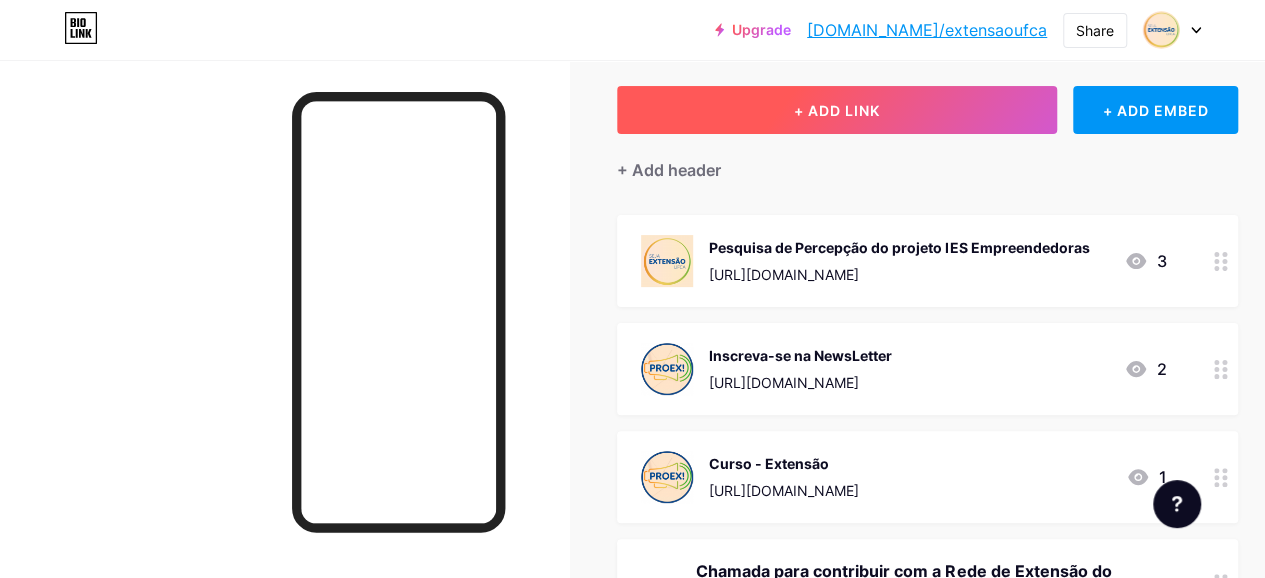 click on "+ ADD LINK" at bounding box center [837, 110] 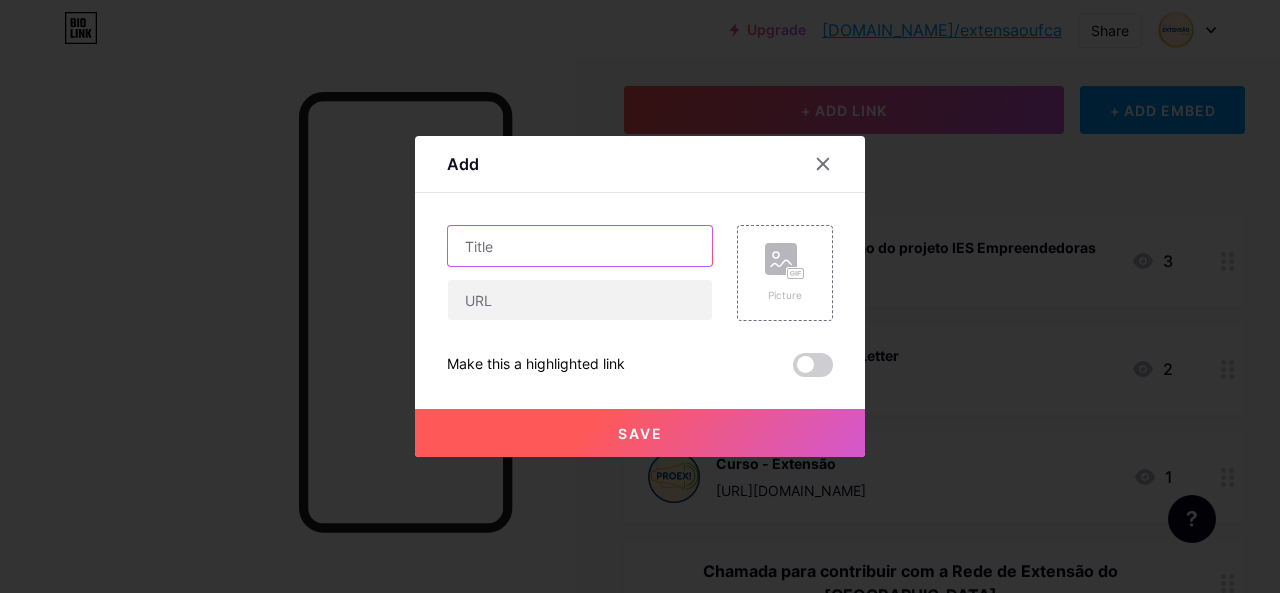 click at bounding box center [580, 246] 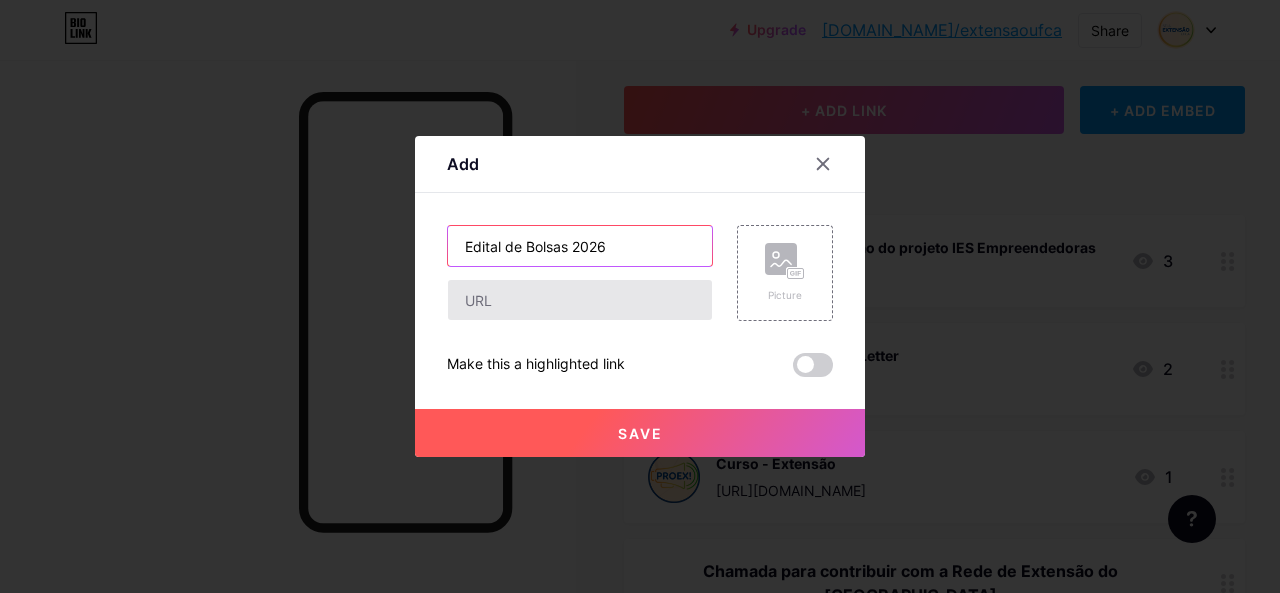type on "Edital de Bolsas 2026" 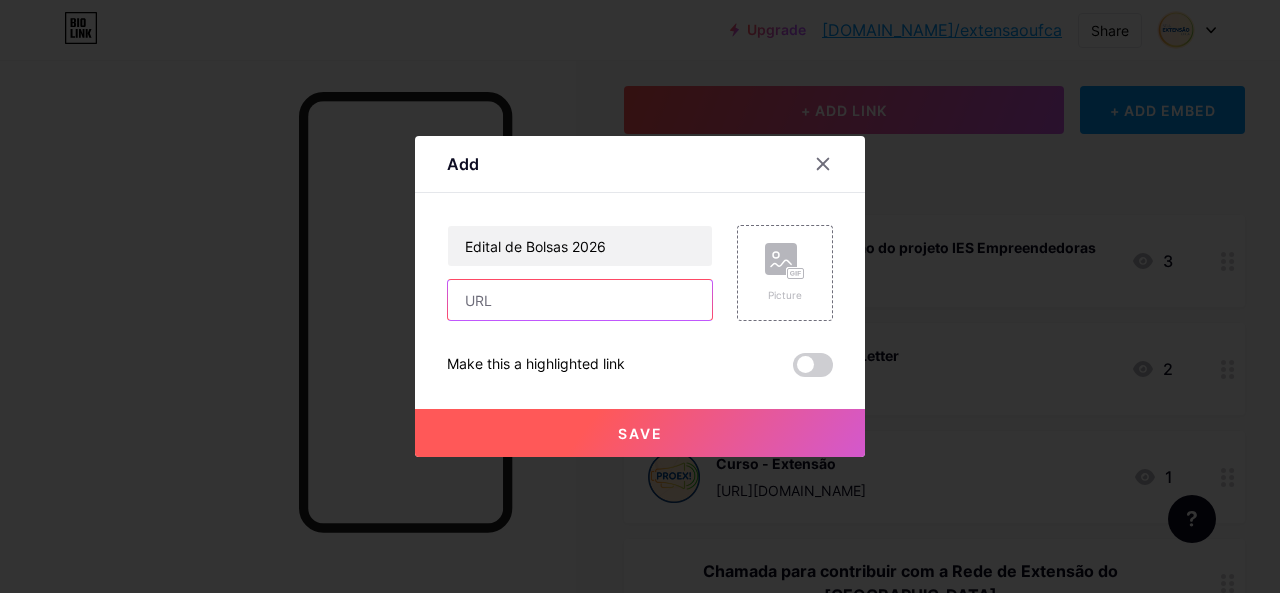 click at bounding box center (580, 300) 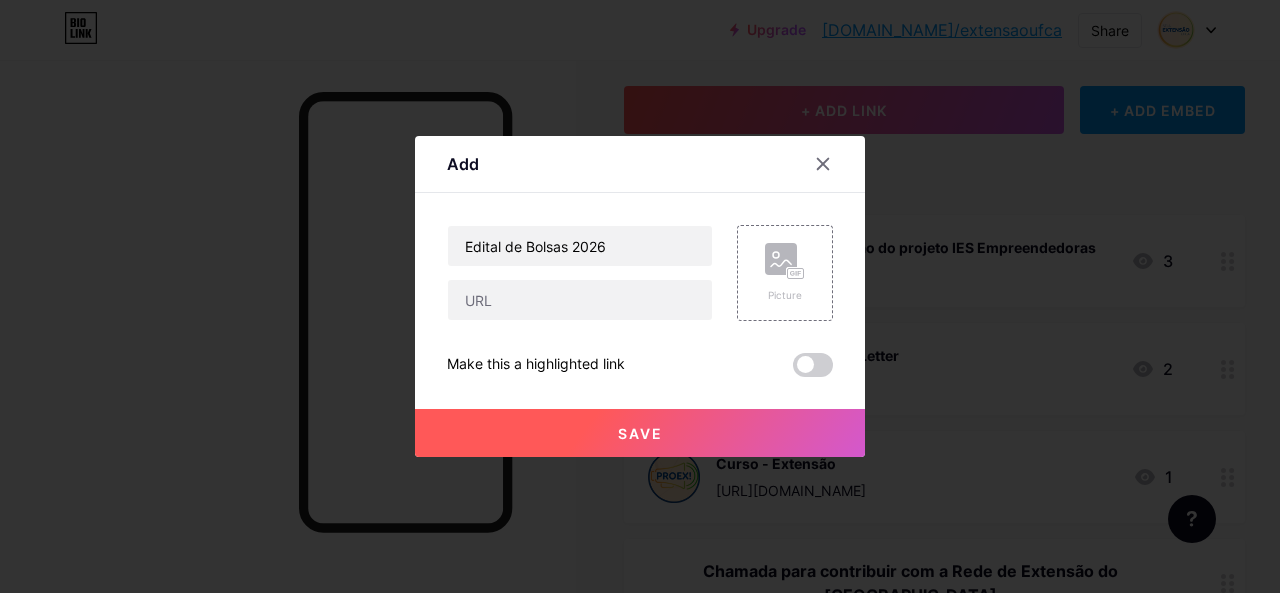 click at bounding box center [640, 296] 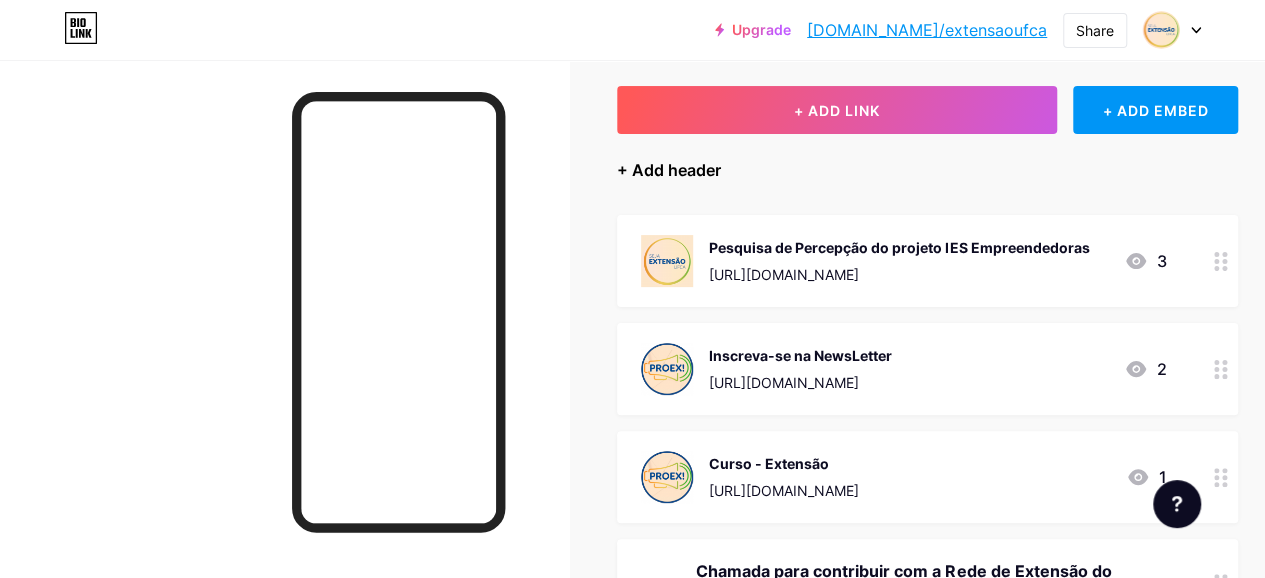 click on "+ Add header" at bounding box center [669, 170] 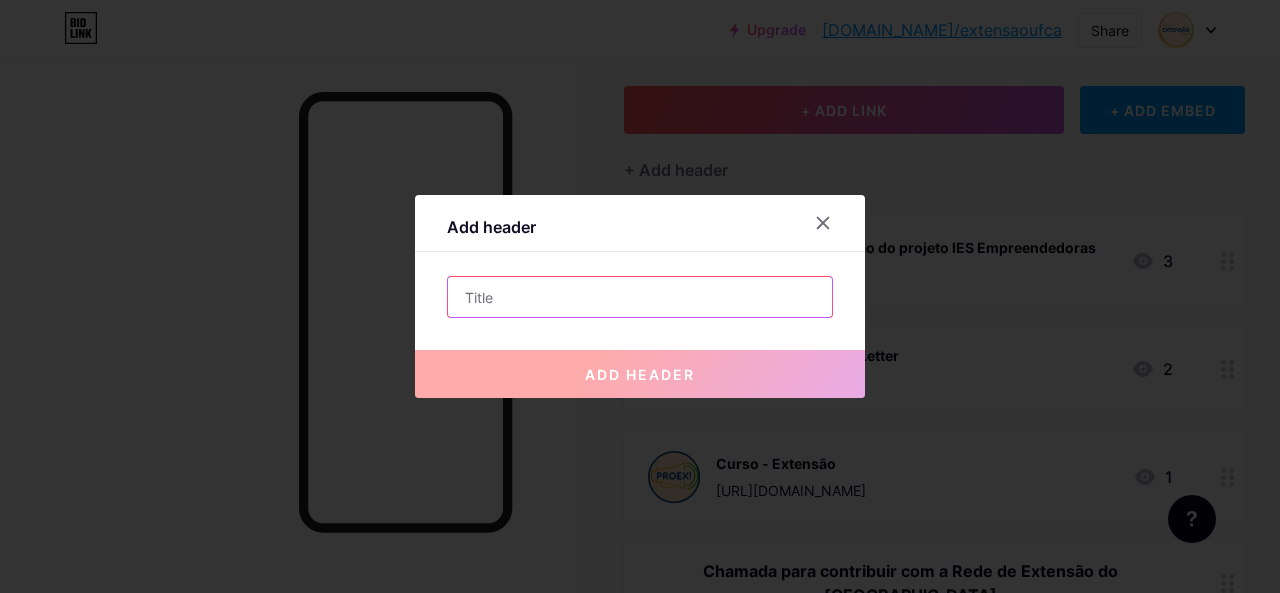 click at bounding box center [640, 297] 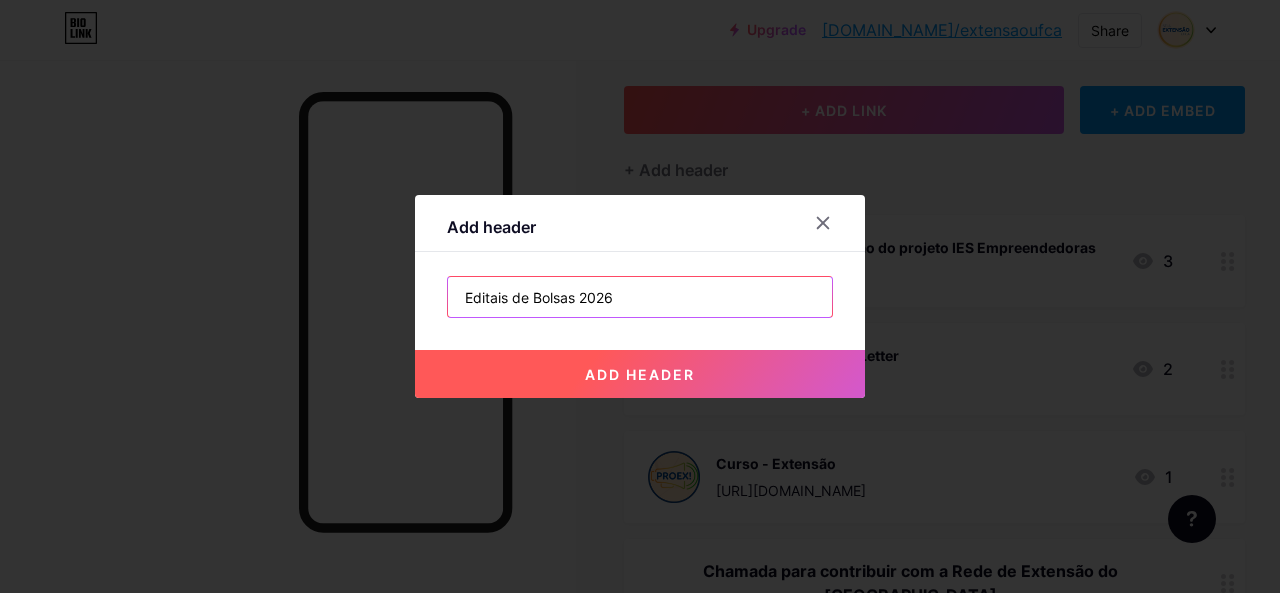 type on "Editais de Bolsas 2026" 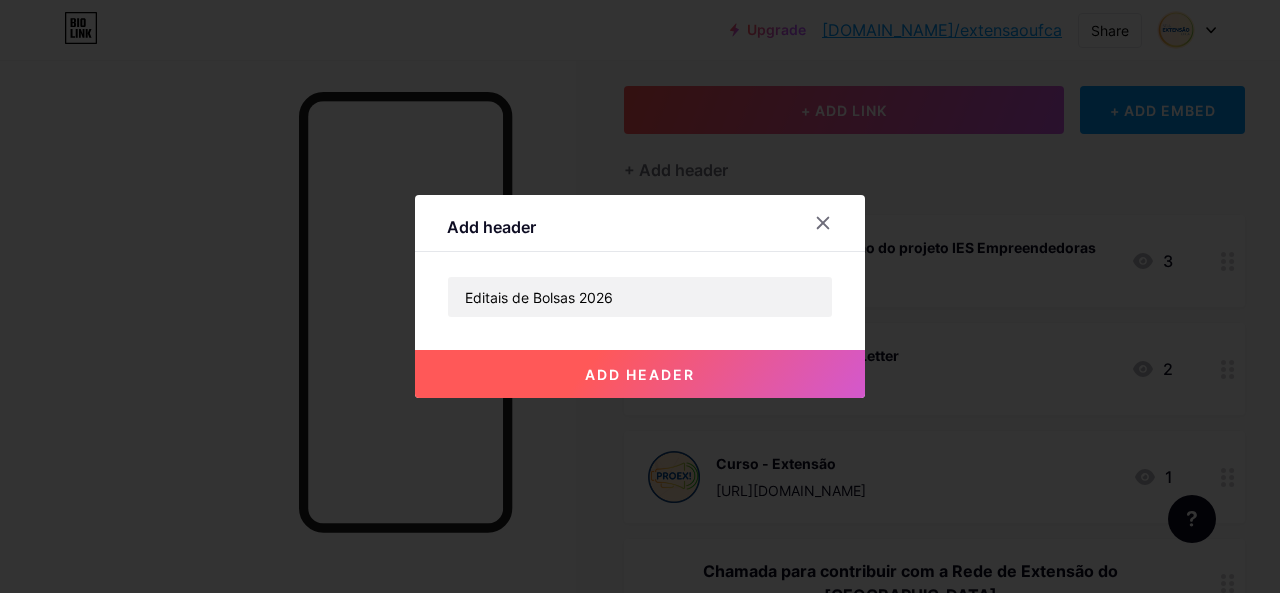 click on "add header" at bounding box center [640, 374] 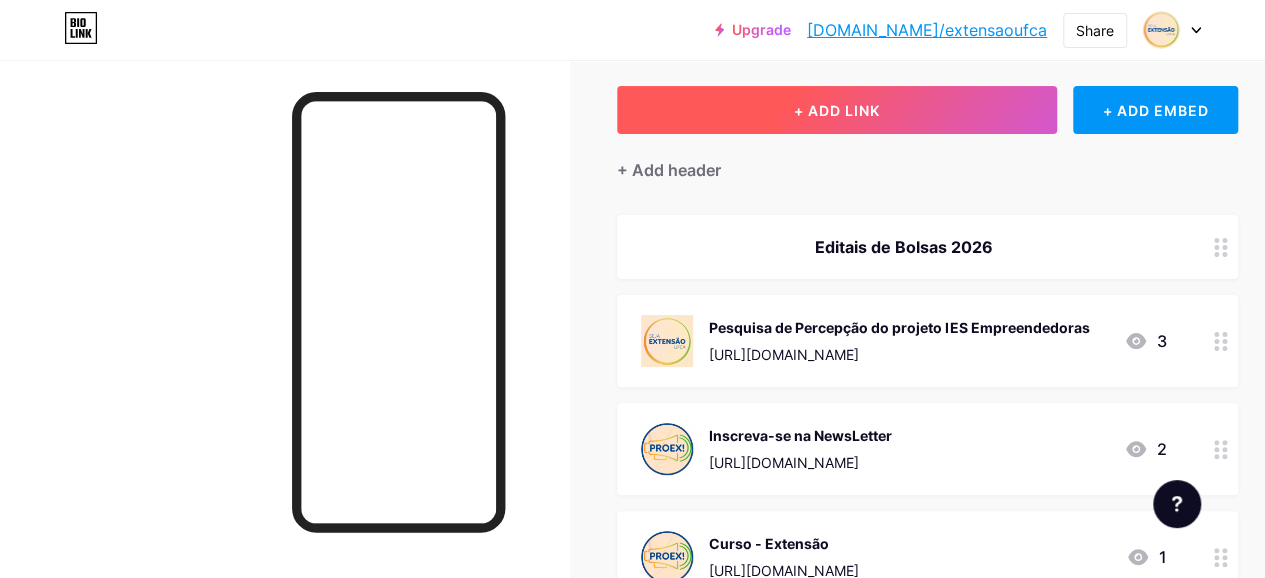 click on "+ ADD LINK" at bounding box center [837, 110] 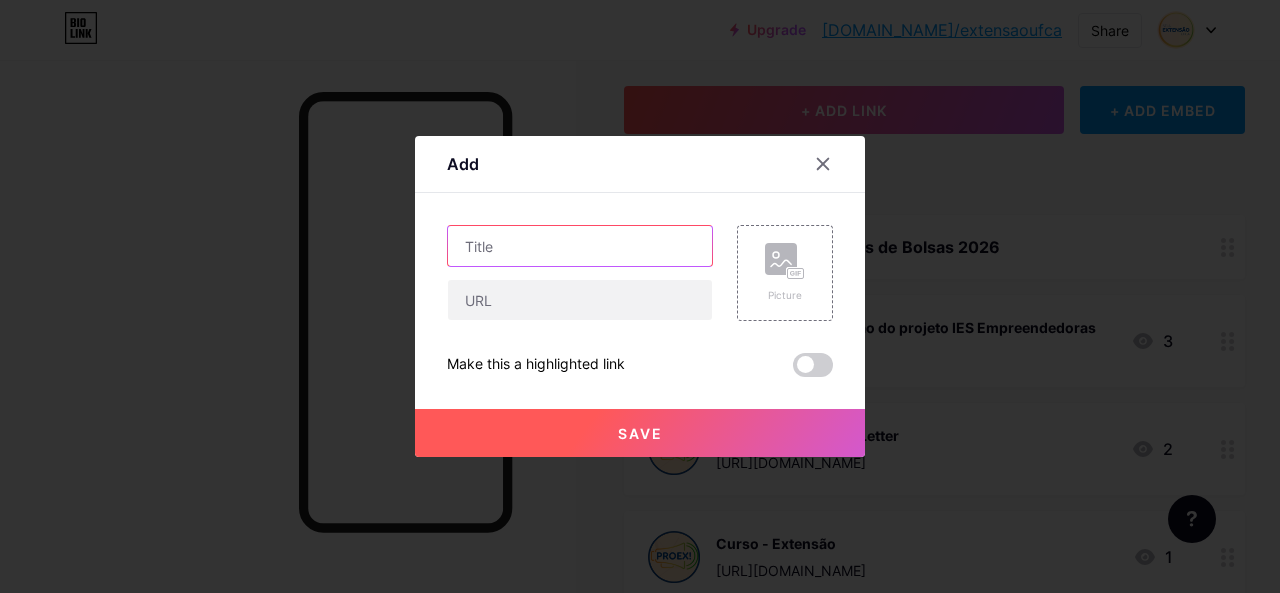 click at bounding box center (580, 246) 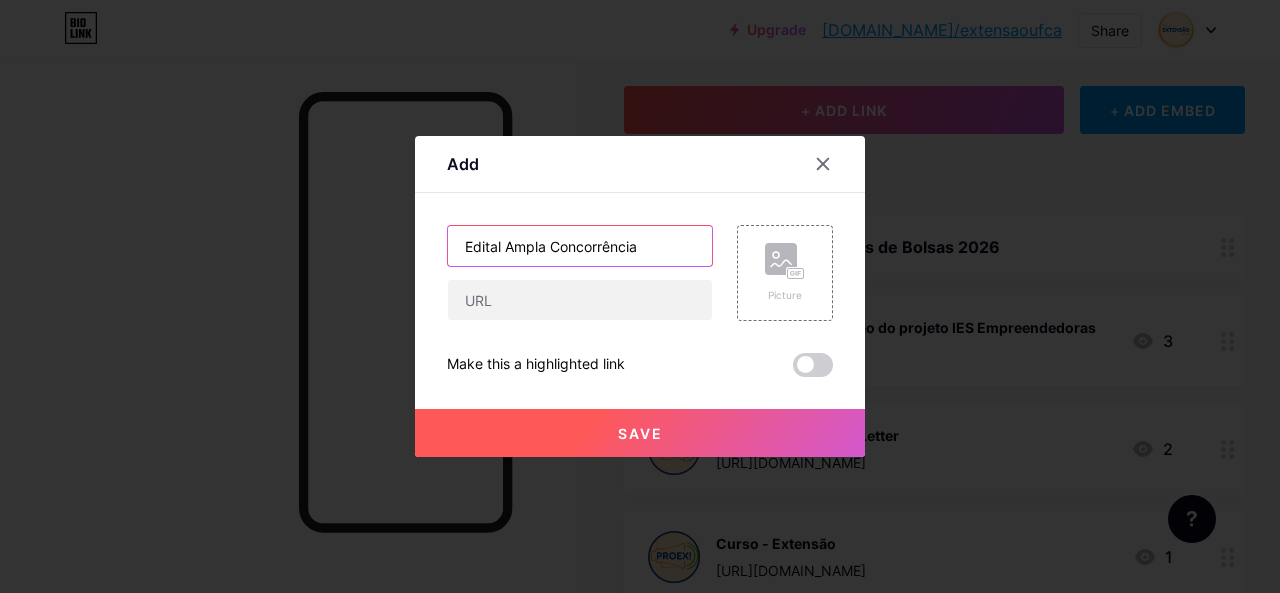 type on "Edital Ampla Concorrência" 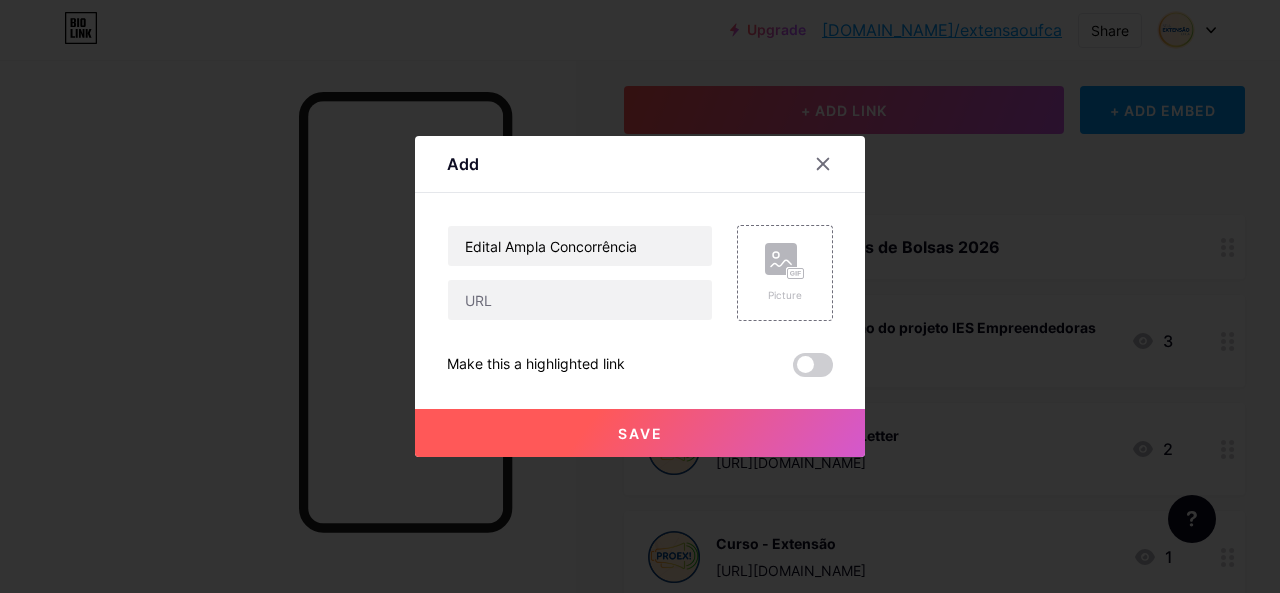 click on "Save" at bounding box center [640, 433] 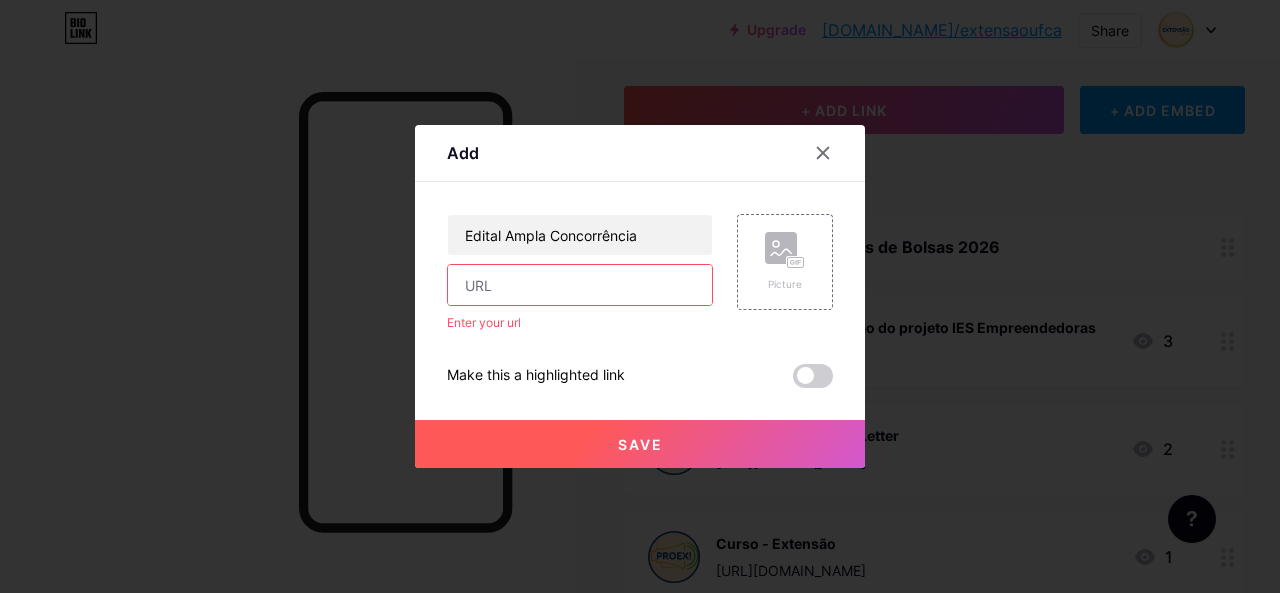 click at bounding box center [580, 285] 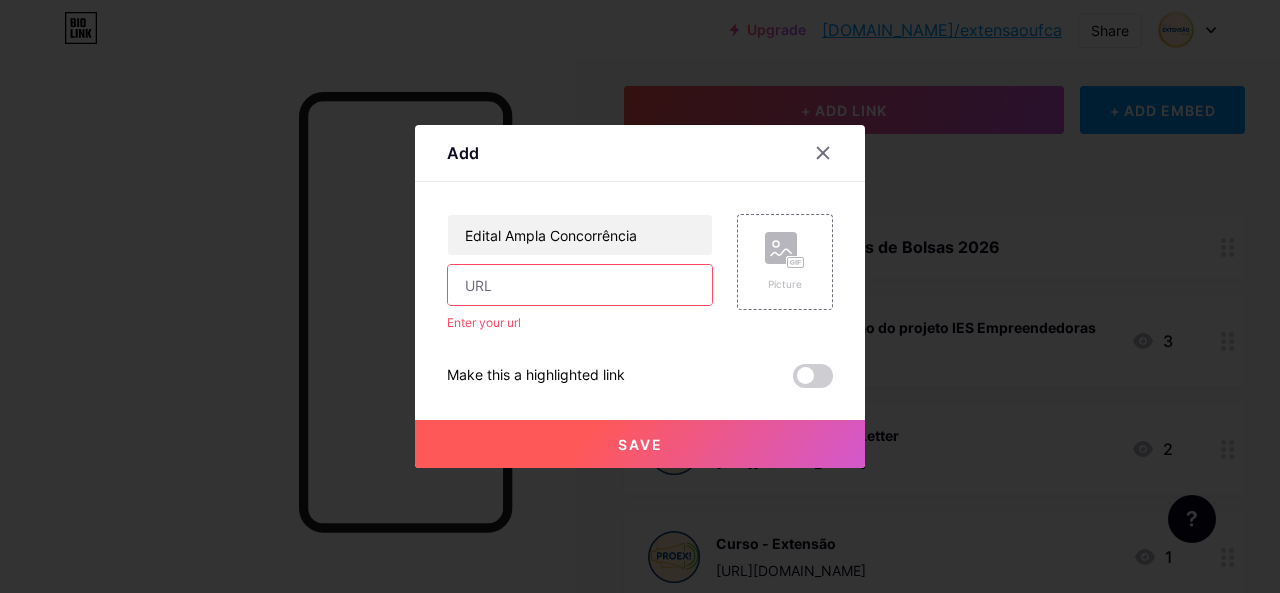 type on "[URL][DOMAIN_NAME]" 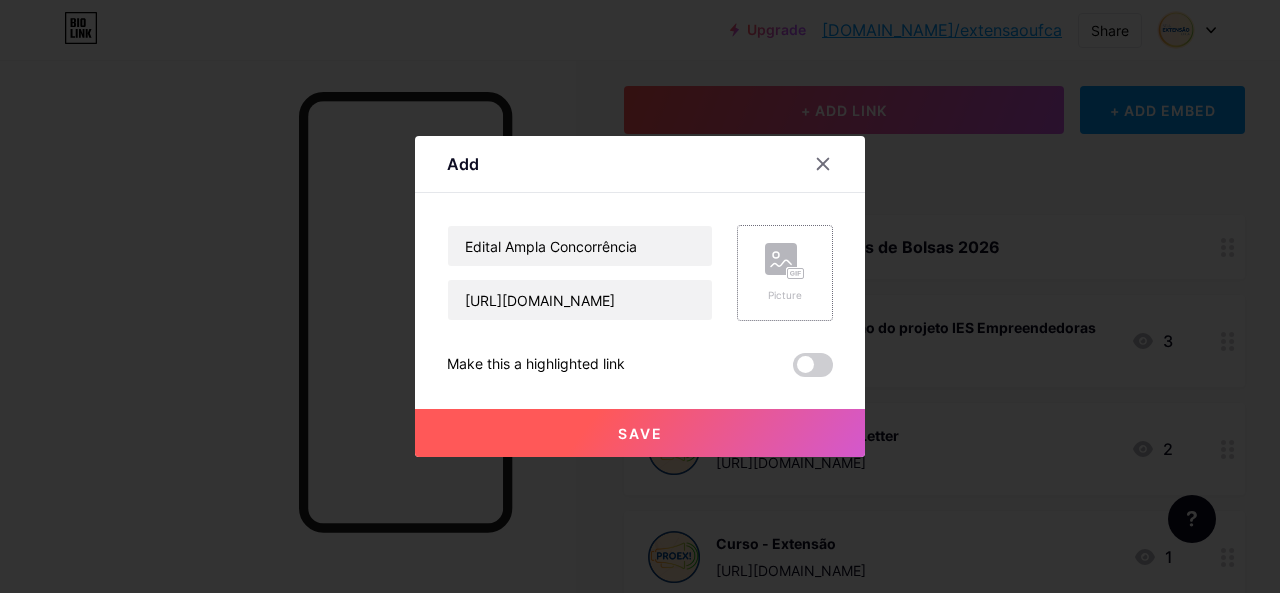 click 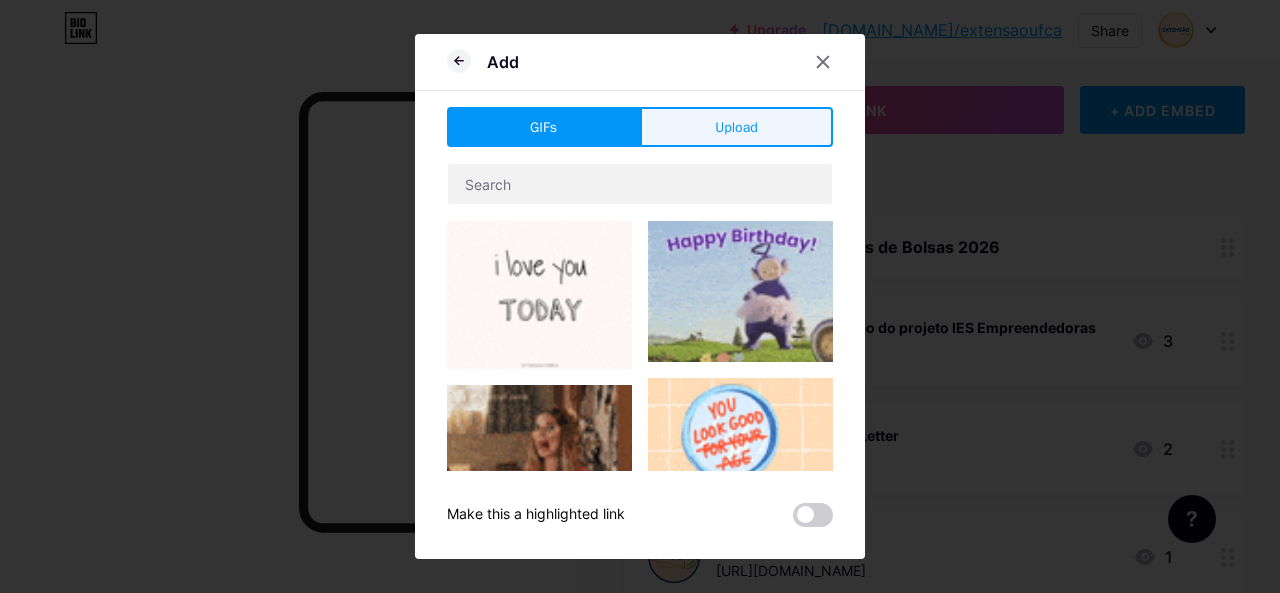 click on "Upload" at bounding box center [736, 127] 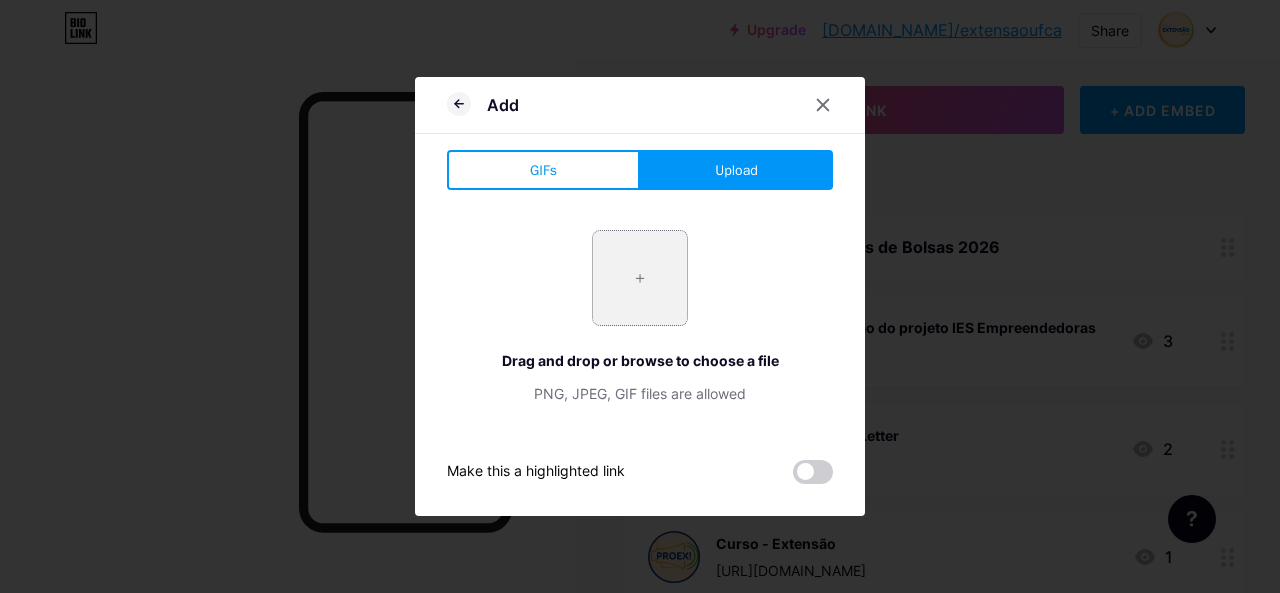 click at bounding box center [640, 278] 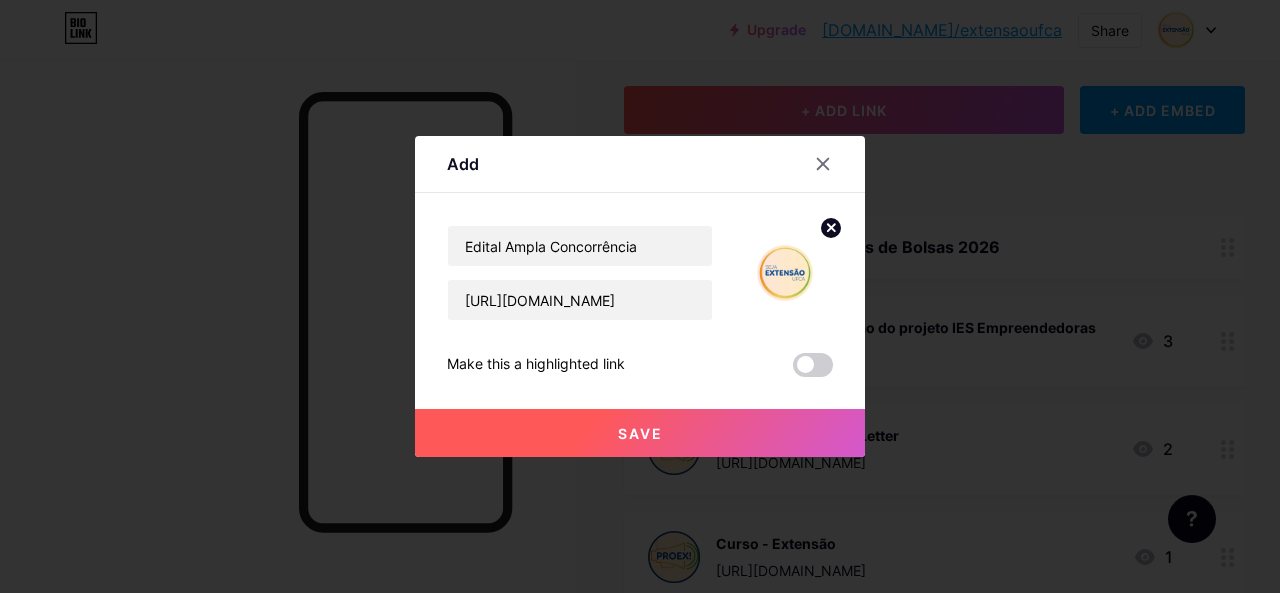 click on "Save" at bounding box center (640, 433) 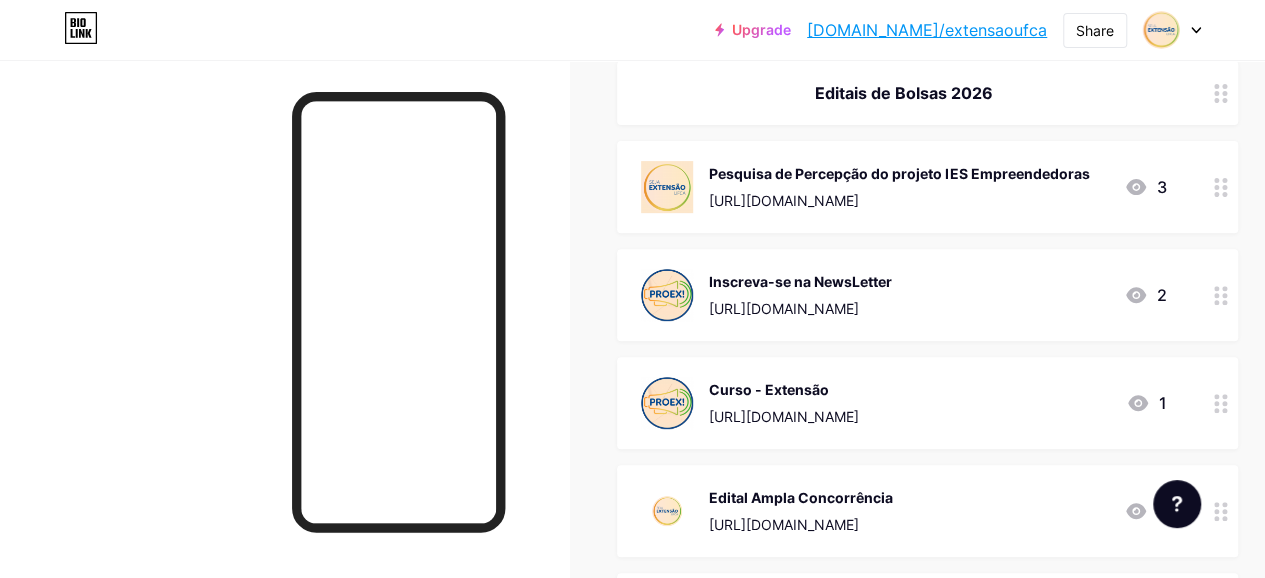 scroll, scrollTop: 300, scrollLeft: 0, axis: vertical 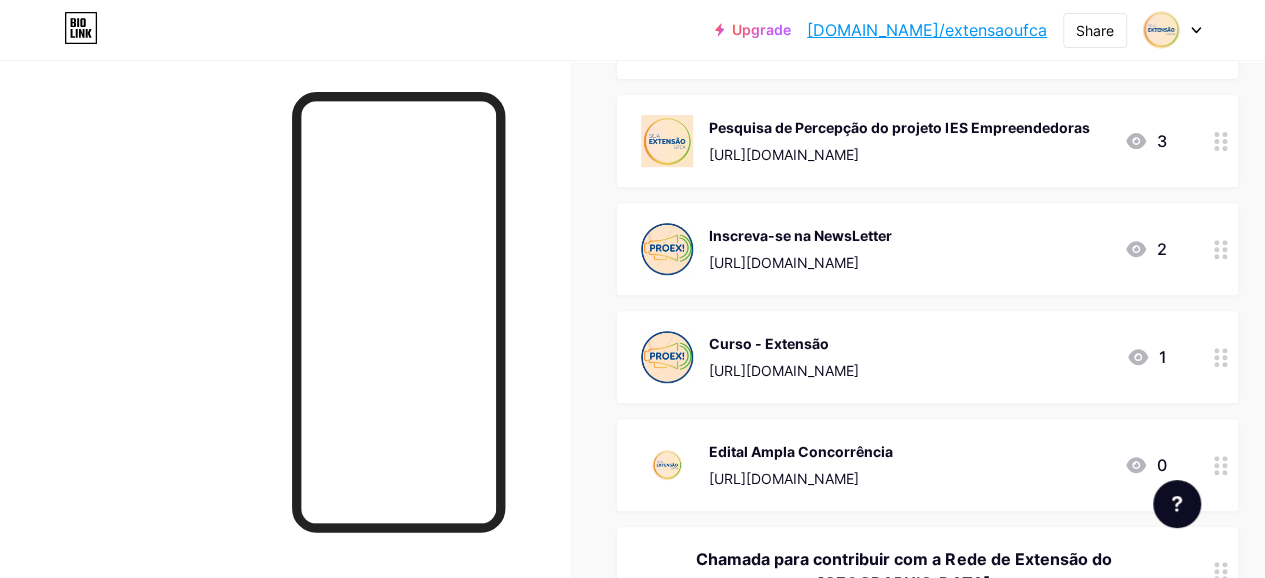 click on "[URL][DOMAIN_NAME]" at bounding box center (801, 478) 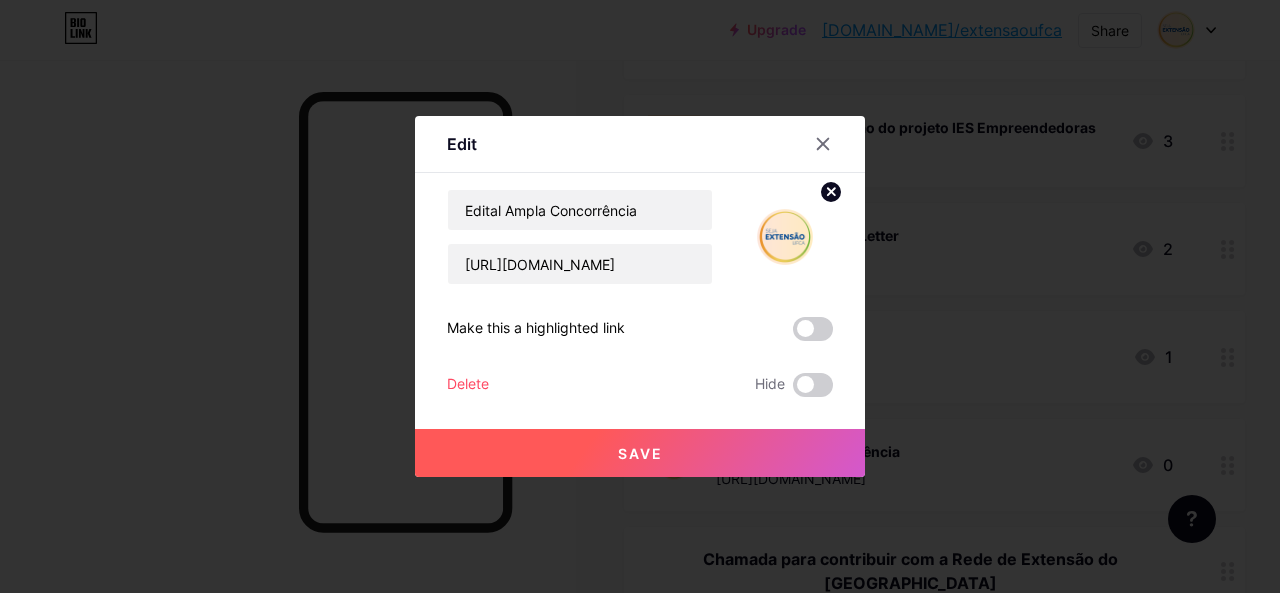 click at bounding box center (785, 237) 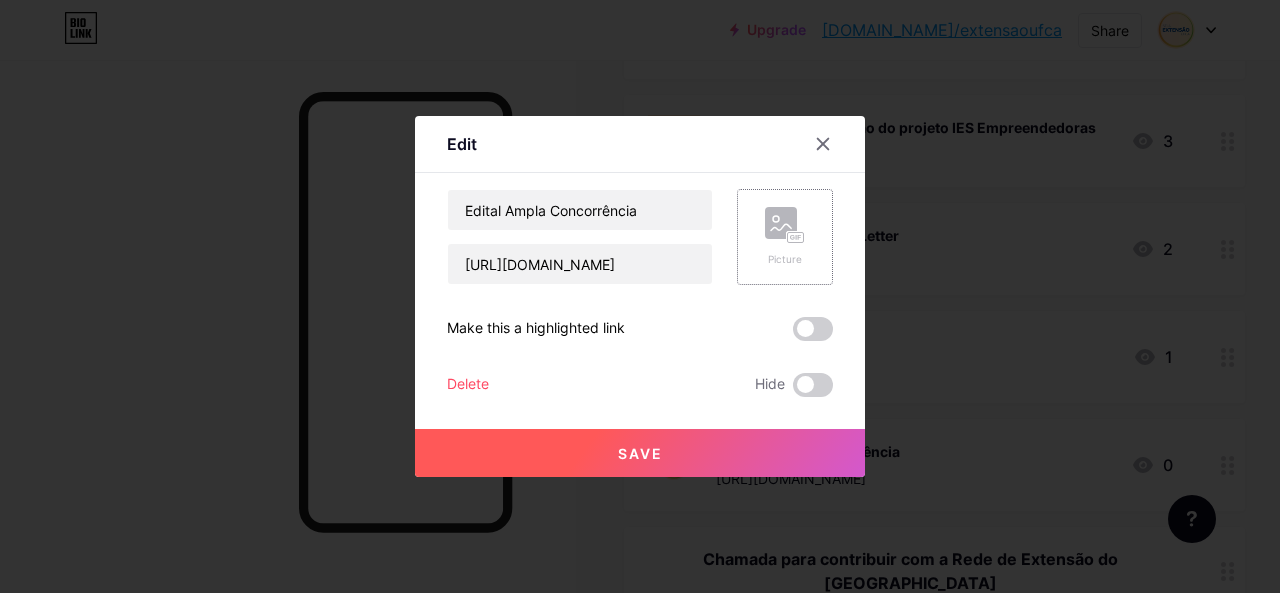click 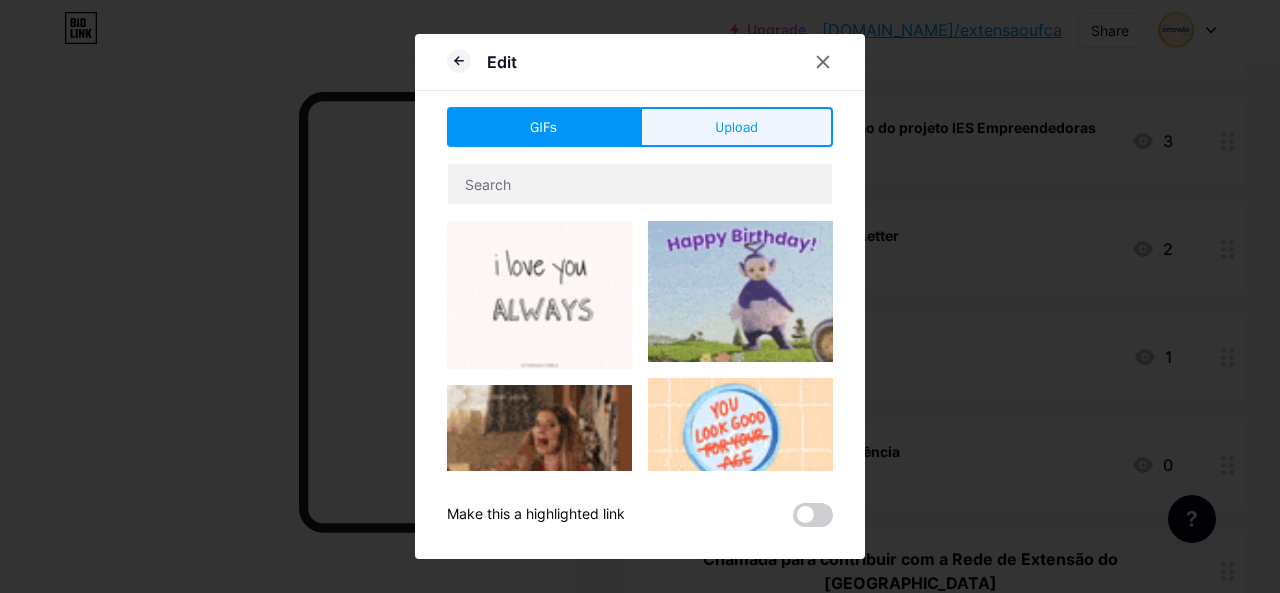 click on "Upload" at bounding box center (736, 127) 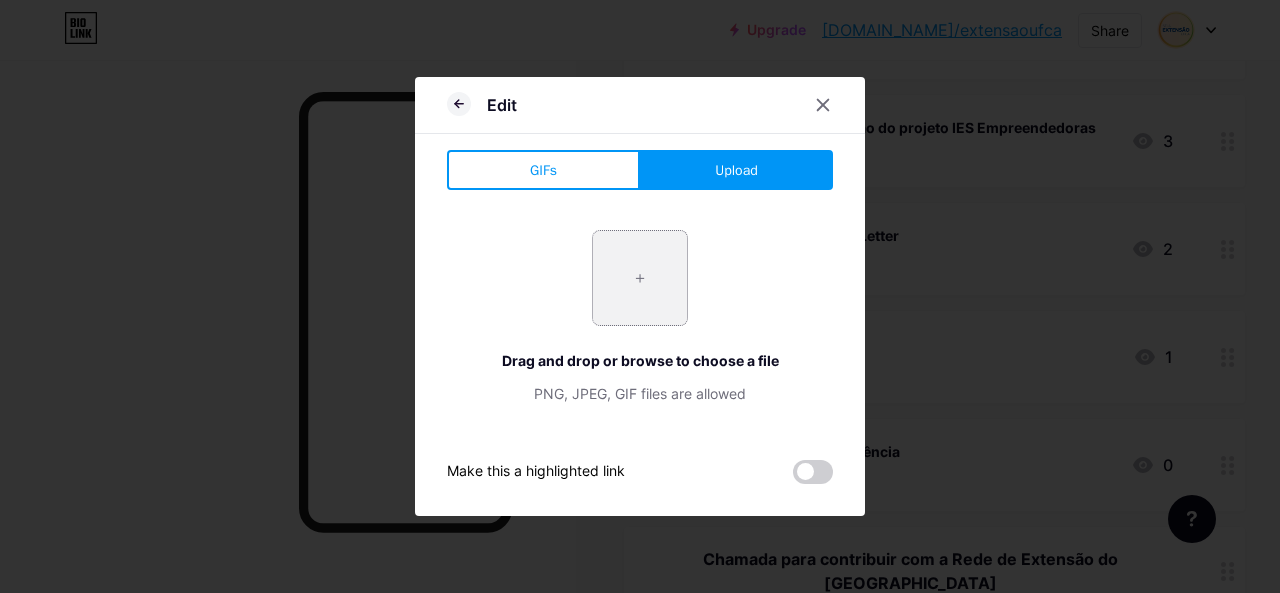 click at bounding box center (640, 278) 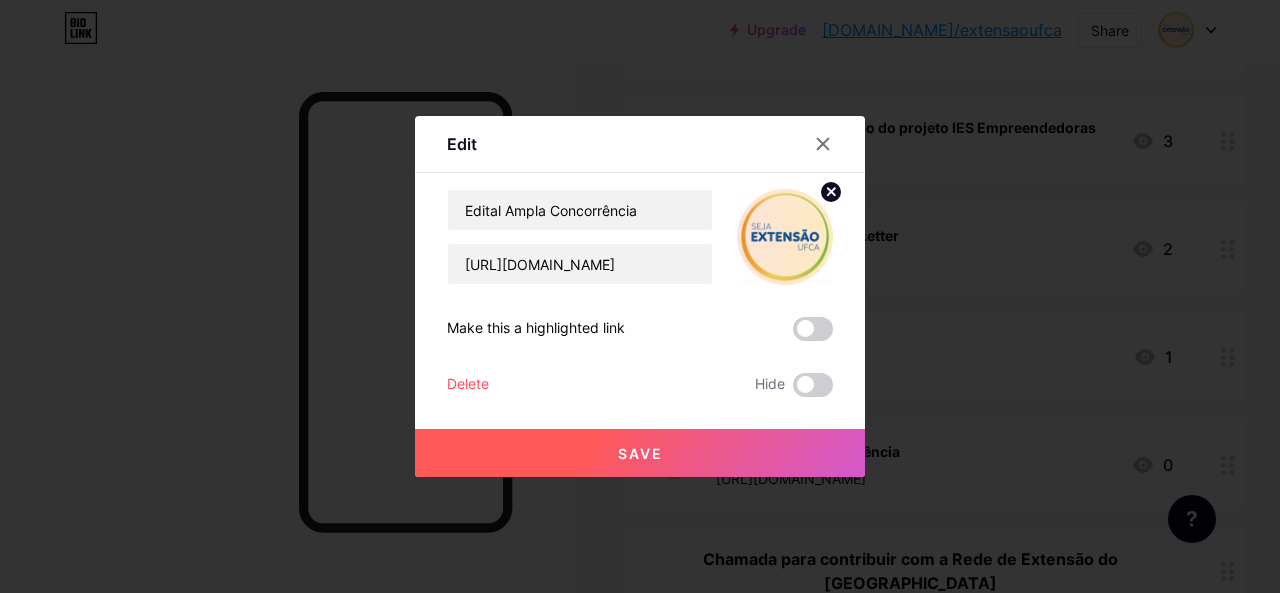 click on "Save" at bounding box center [640, 453] 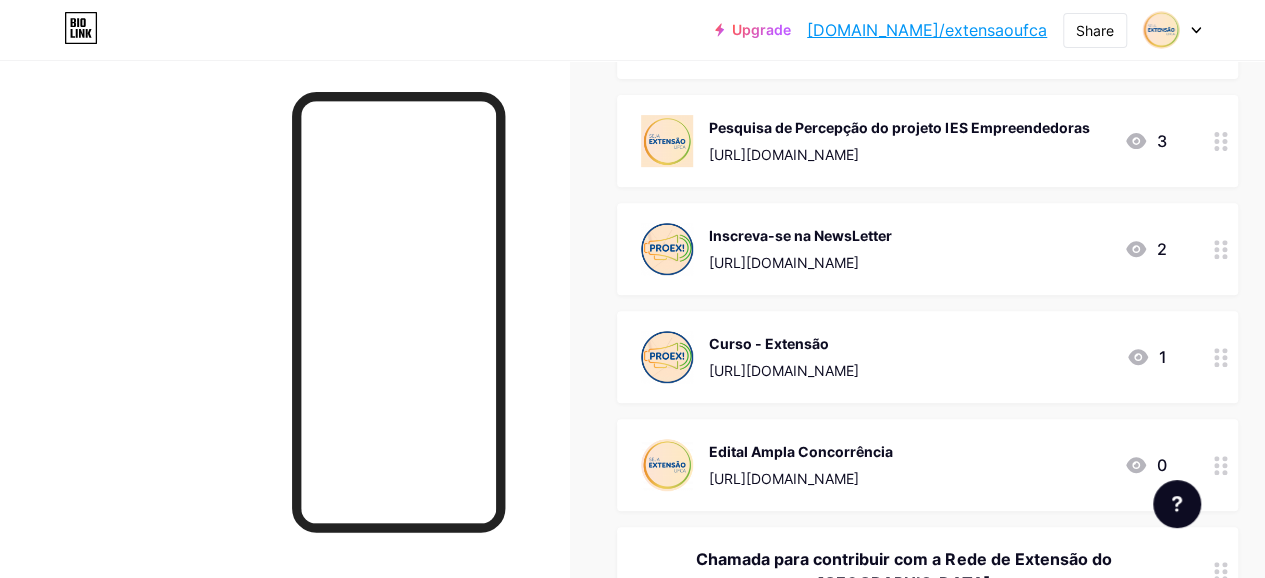 click 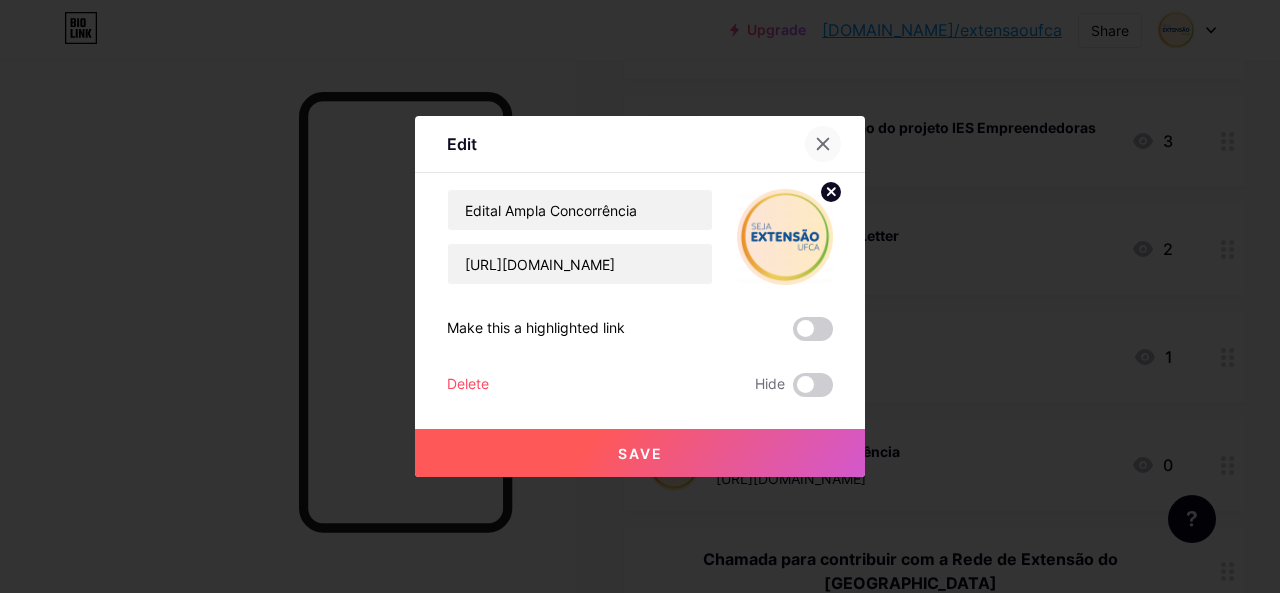 click 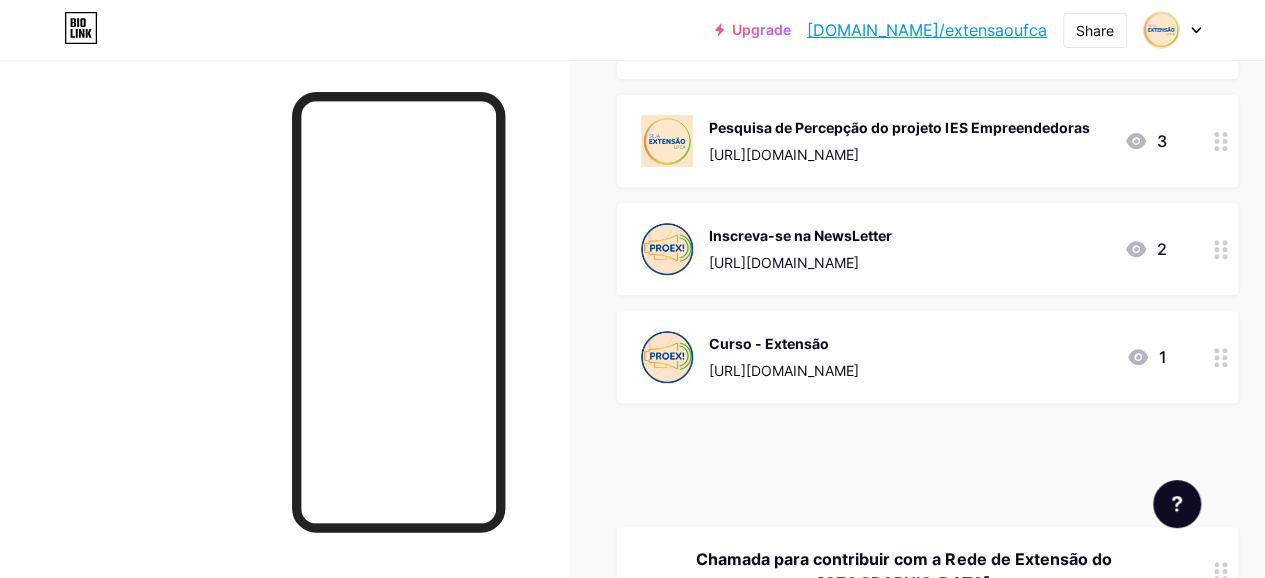 type 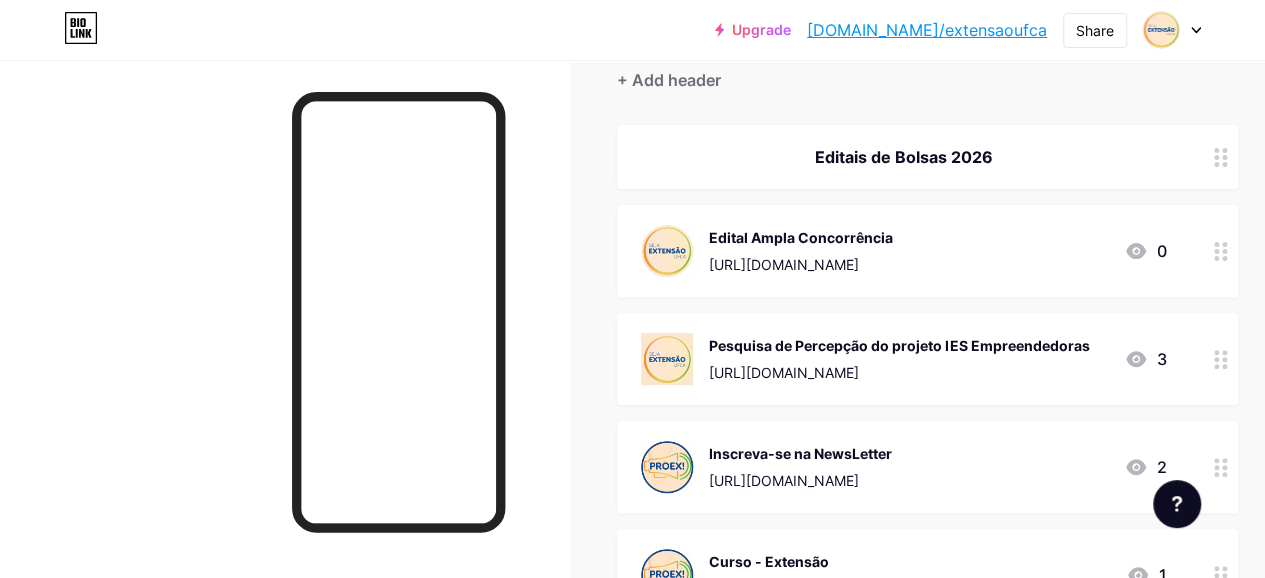 scroll, scrollTop: 100, scrollLeft: 0, axis: vertical 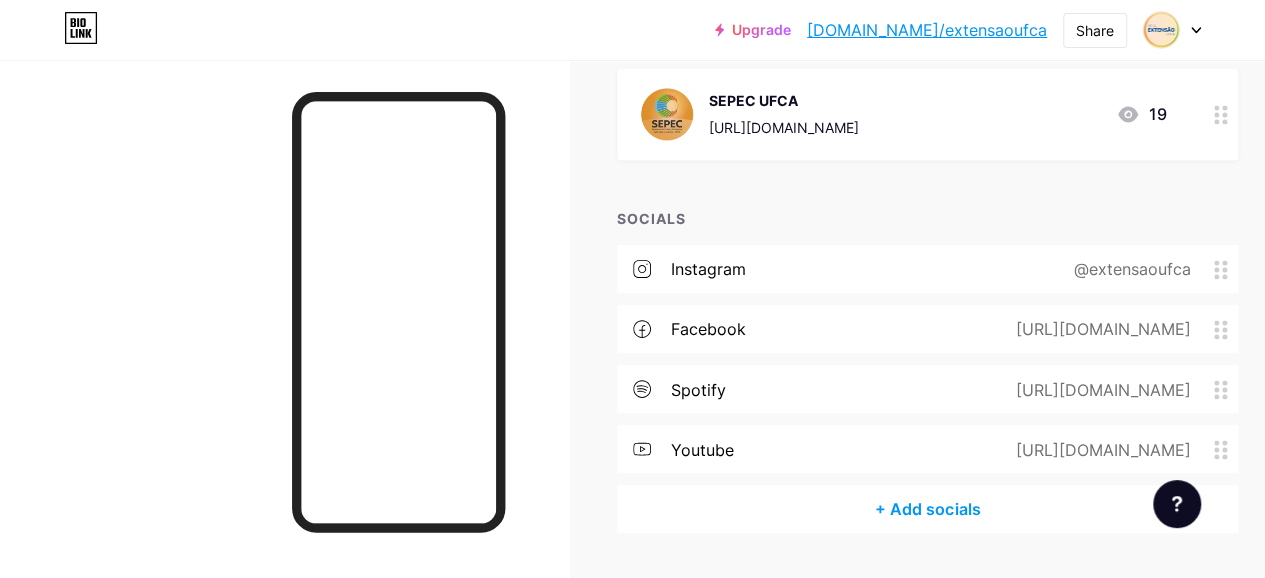 click on "+ Add socials" at bounding box center (927, 509) 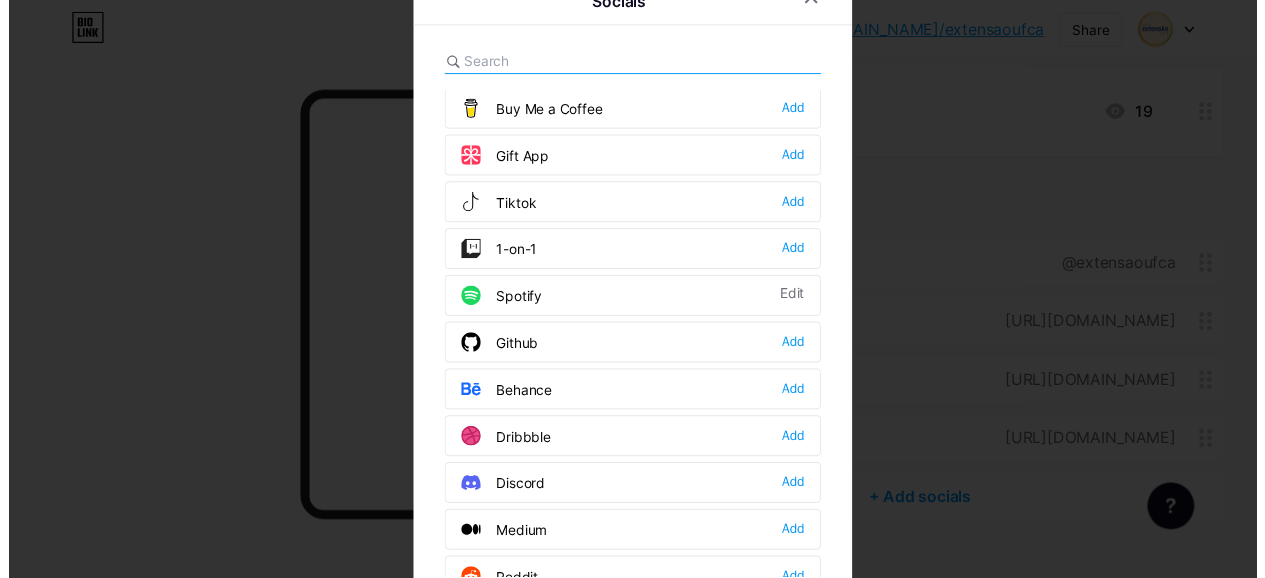 scroll, scrollTop: 0, scrollLeft: 0, axis: both 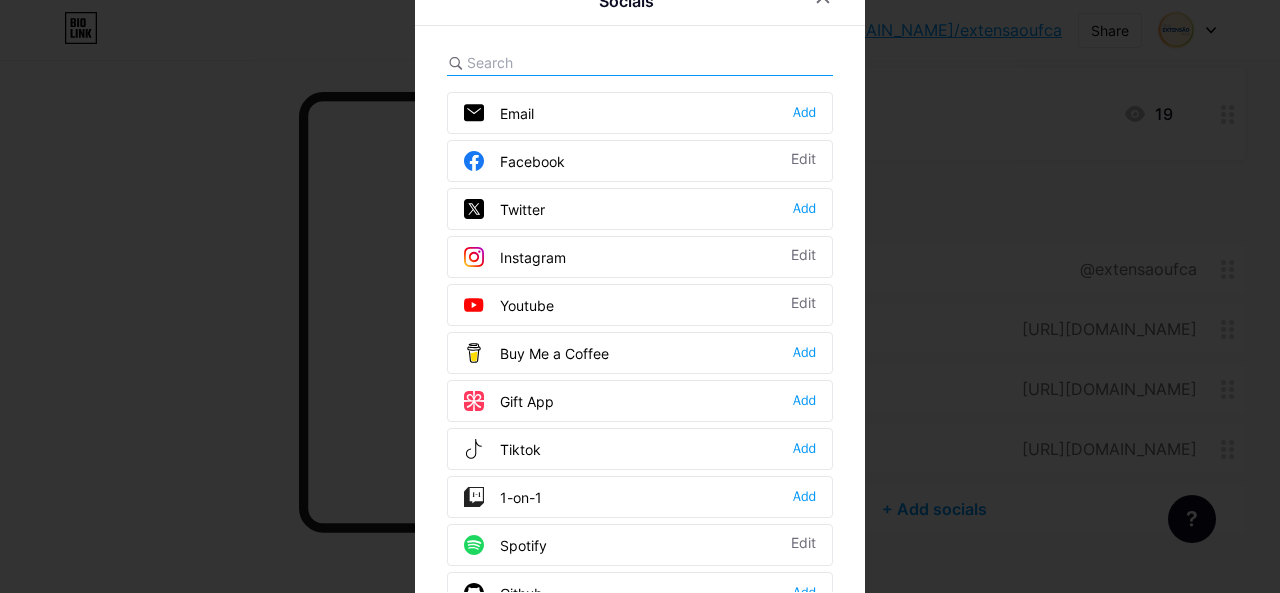 click at bounding box center (640, 296) 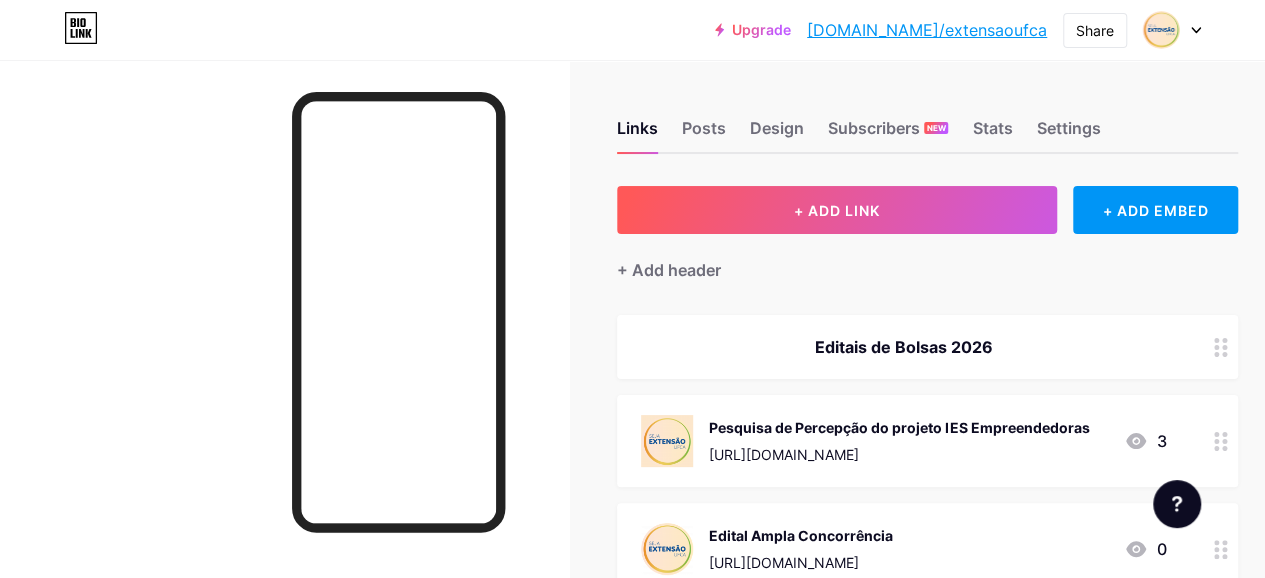 scroll, scrollTop: 100, scrollLeft: 0, axis: vertical 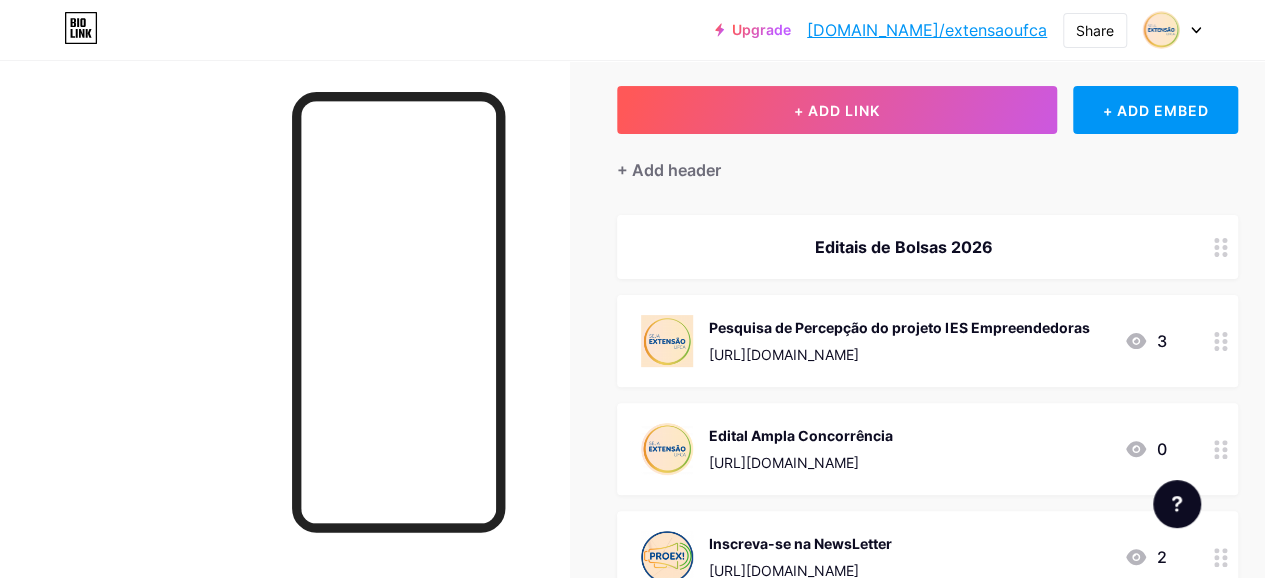 click on "Edital Ampla Concorrência" at bounding box center [801, 435] 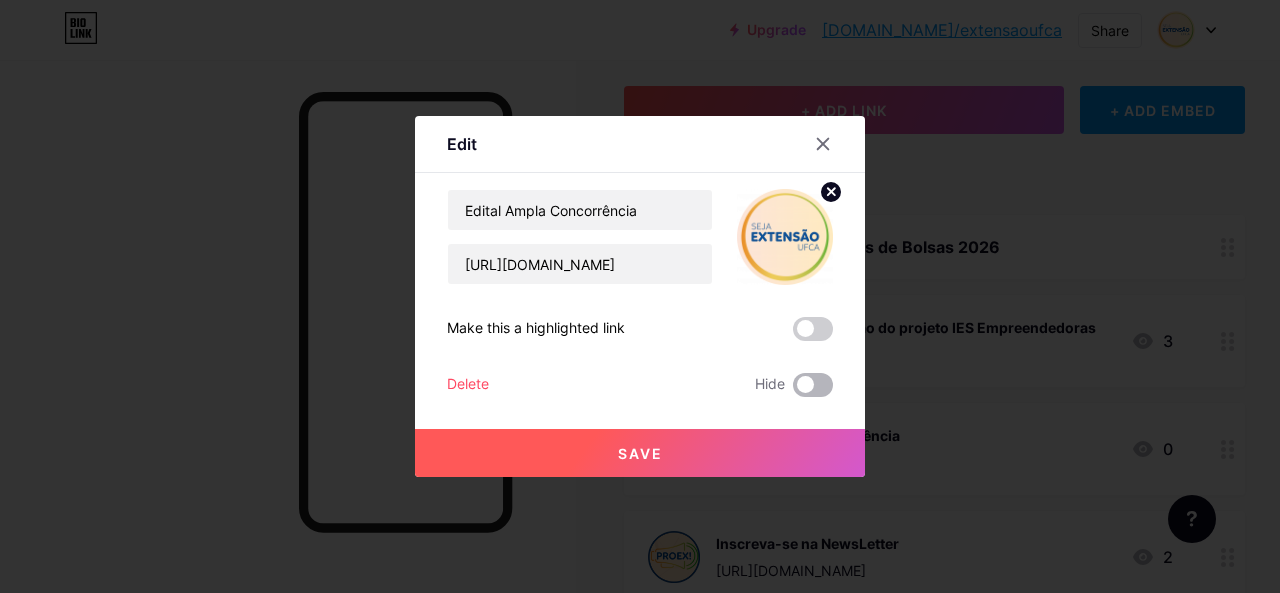 click at bounding box center [813, 385] 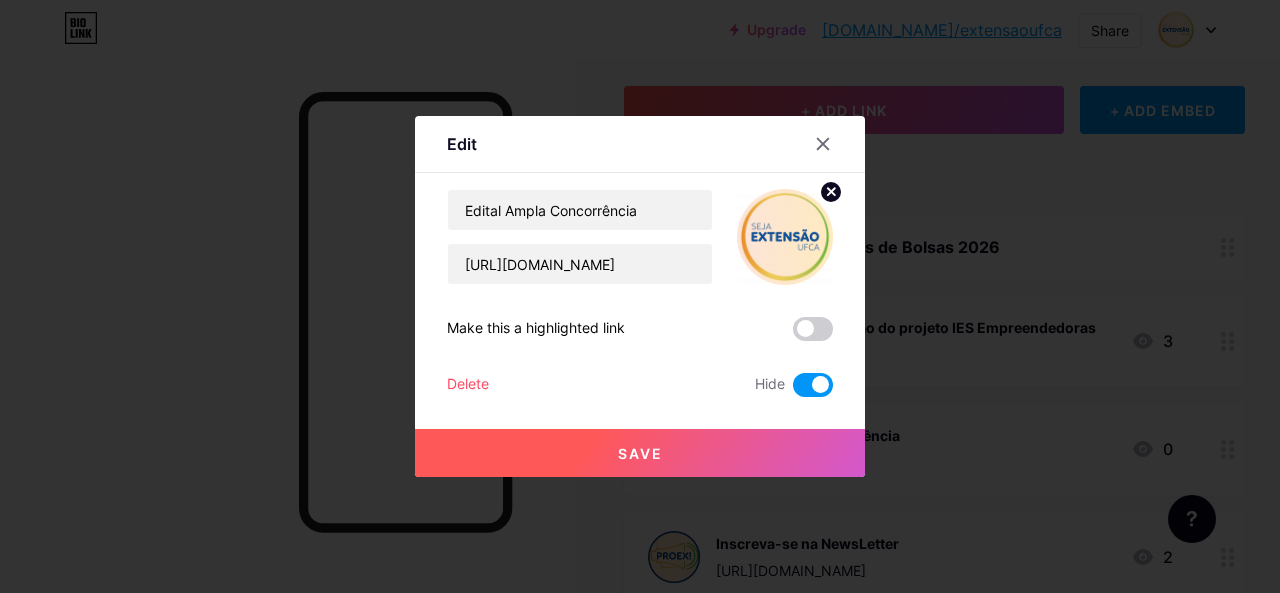 click on "Save" at bounding box center (640, 453) 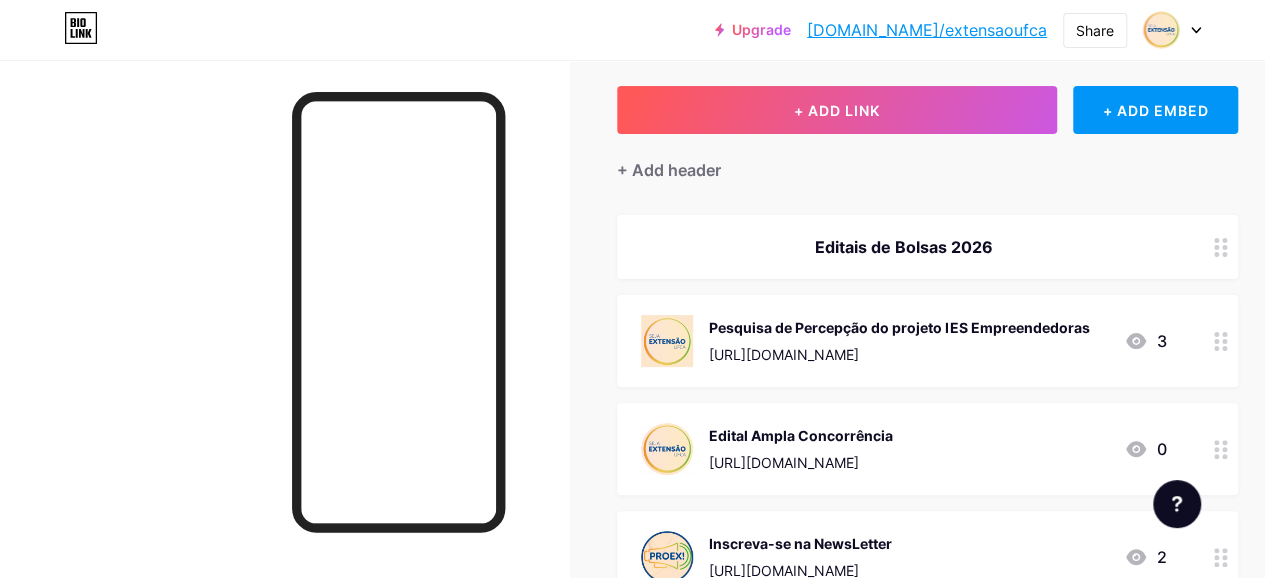 click on "Edital Ampla Concorrência" at bounding box center [801, 435] 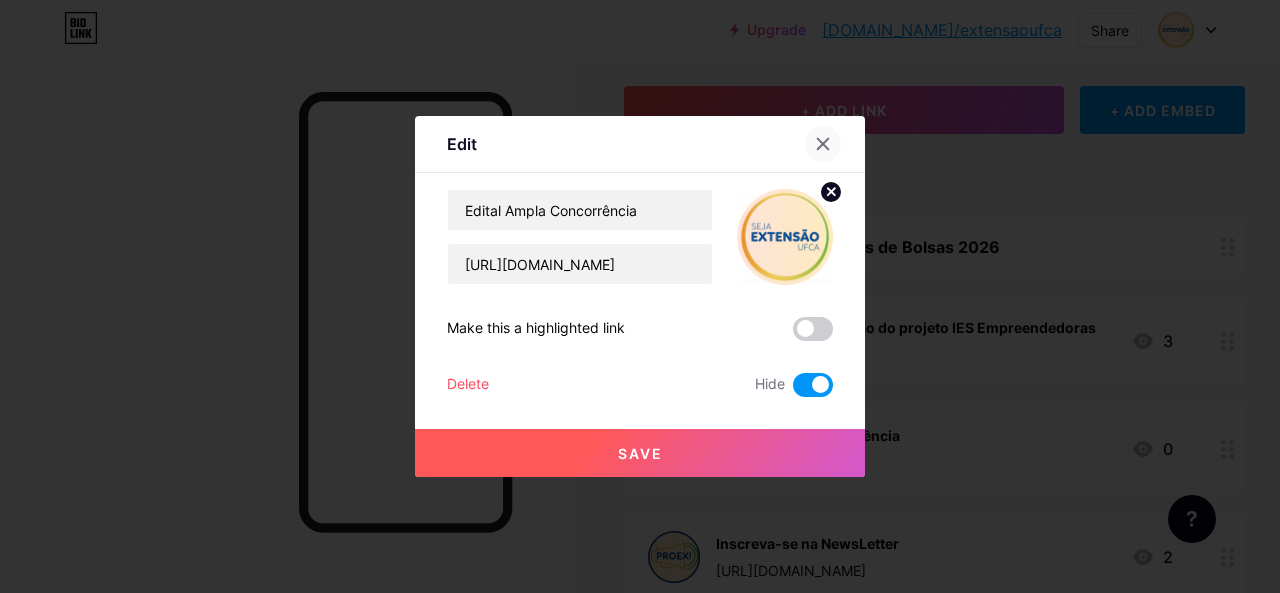 click at bounding box center [823, 144] 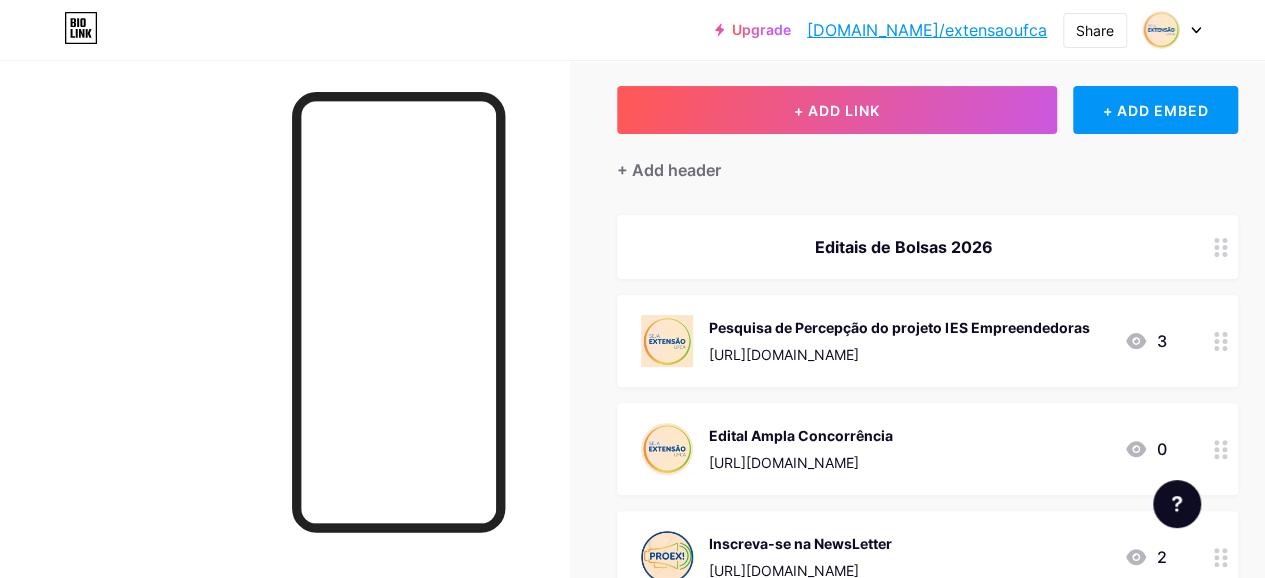 click on "Editais de Bolsas 2026" at bounding box center (903, 247) 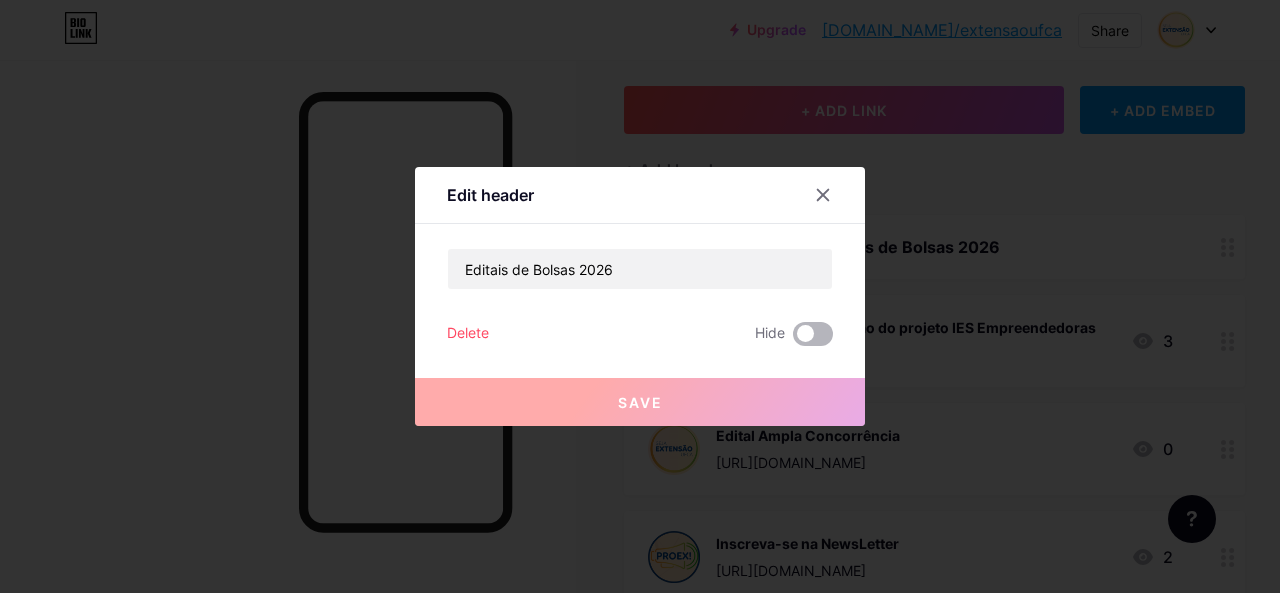 click at bounding box center [813, 334] 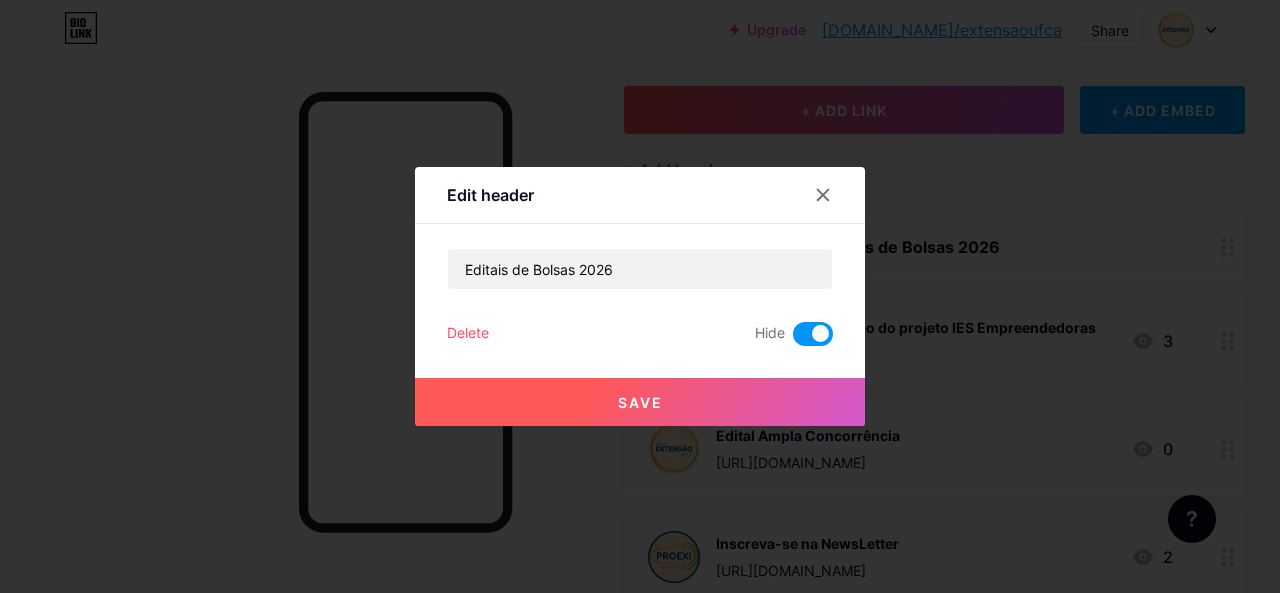 click on "Save" at bounding box center (640, 402) 